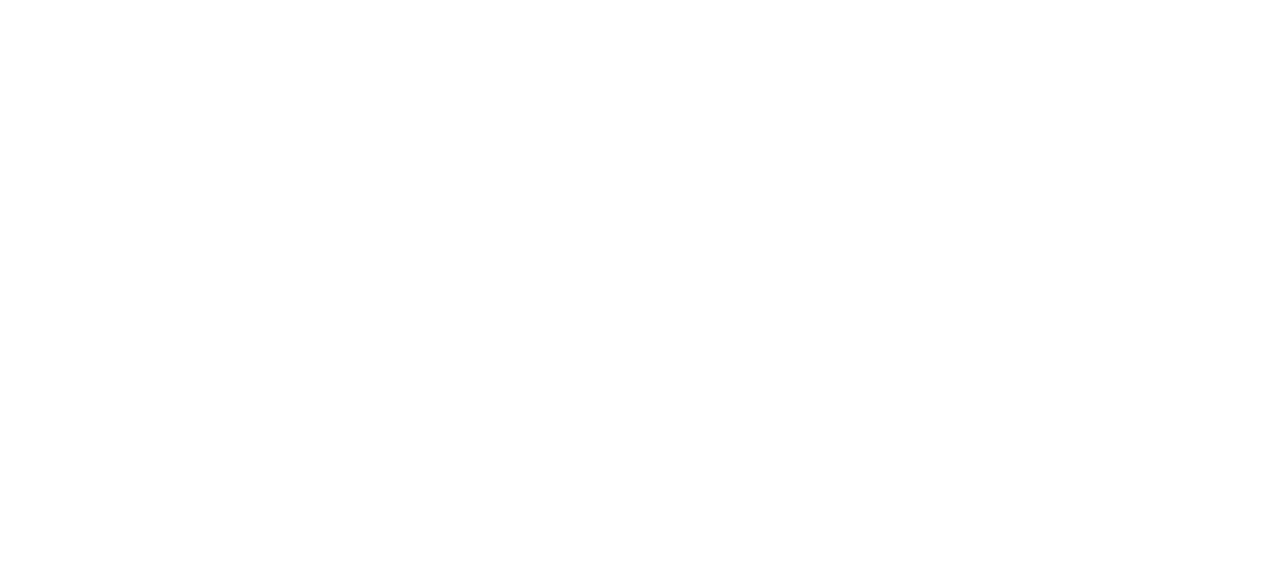 scroll, scrollTop: 0, scrollLeft: 0, axis: both 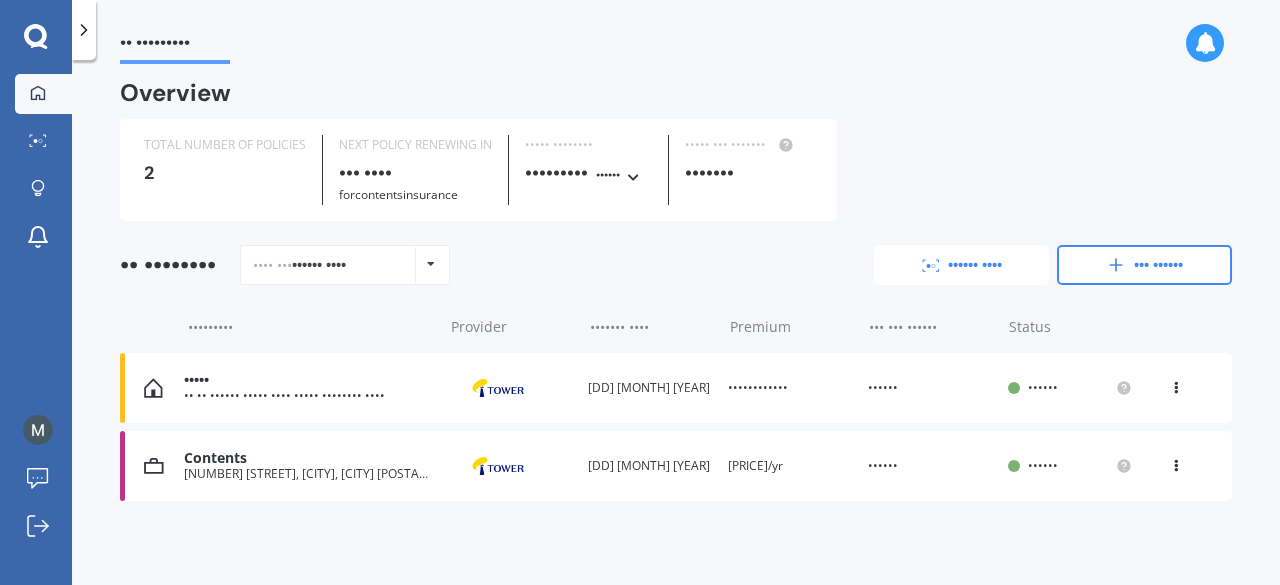 click on "•••••• ••••" at bounding box center (961, 265) 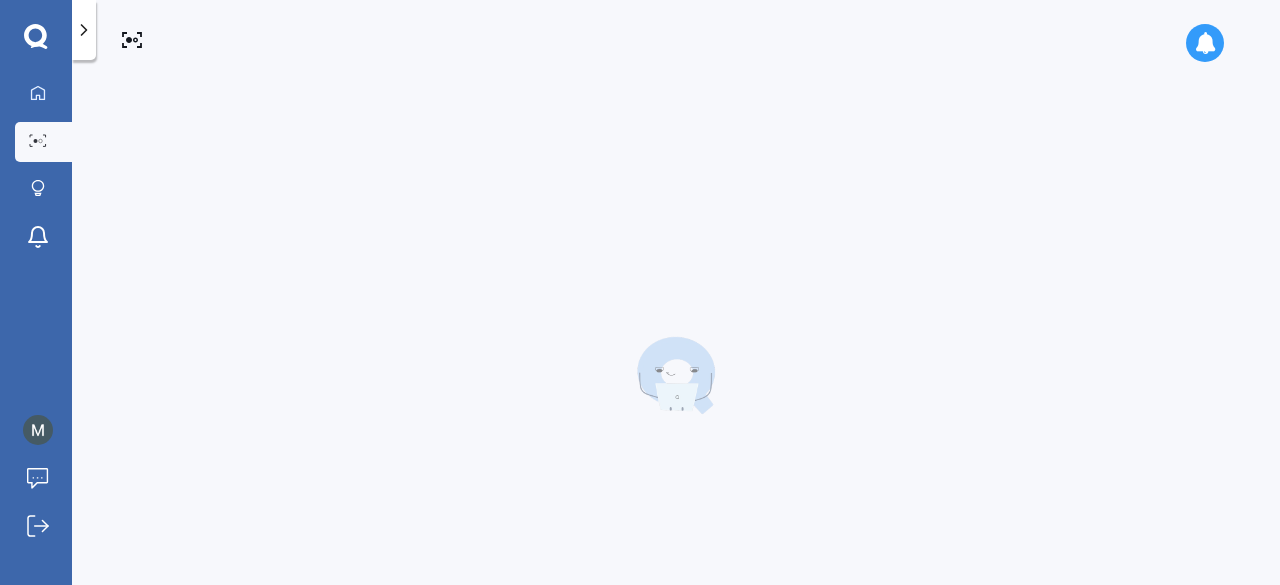 scroll, scrollTop: 0, scrollLeft: 0, axis: both 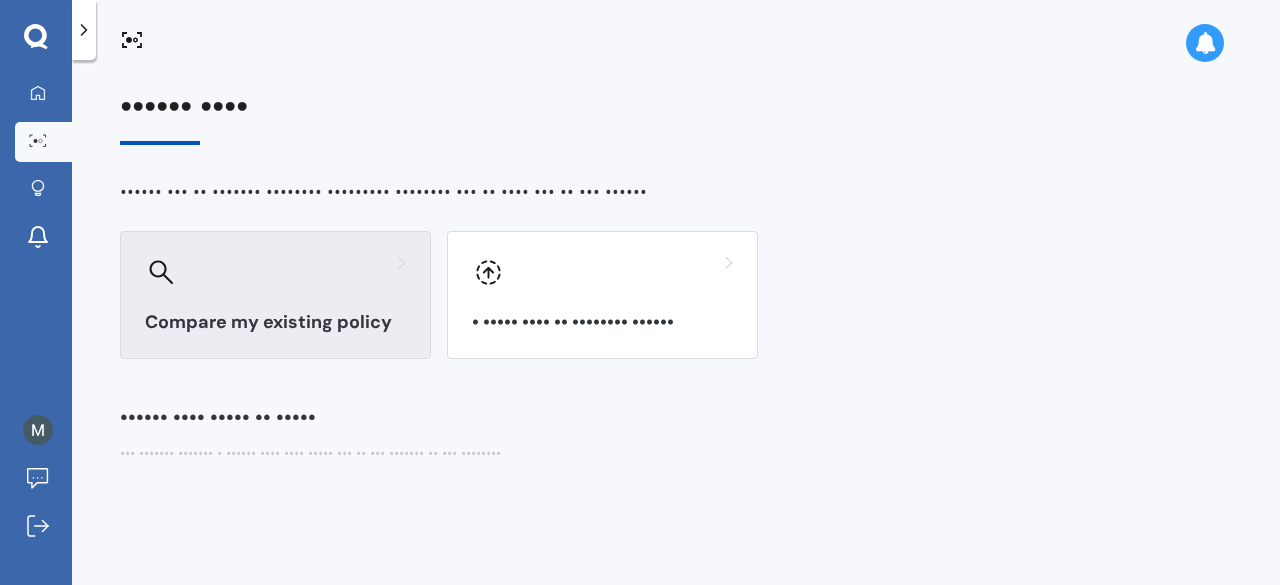 click at bounding box center (275, 272) 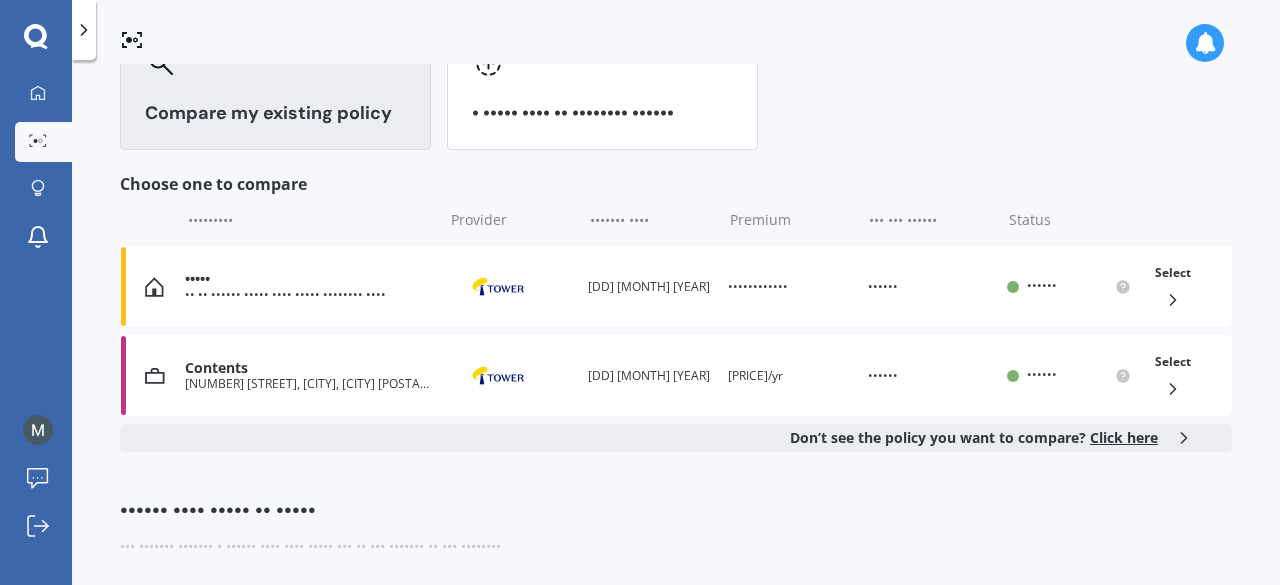 scroll, scrollTop: 214, scrollLeft: 0, axis: vertical 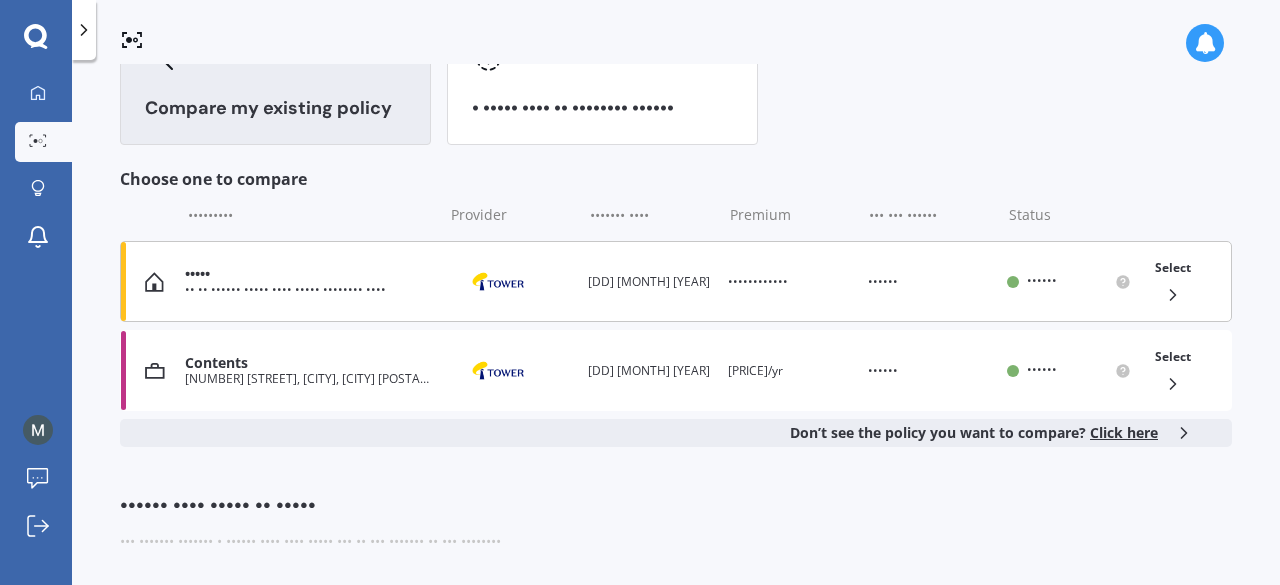 click on "•••••" at bounding box center [308, 274] 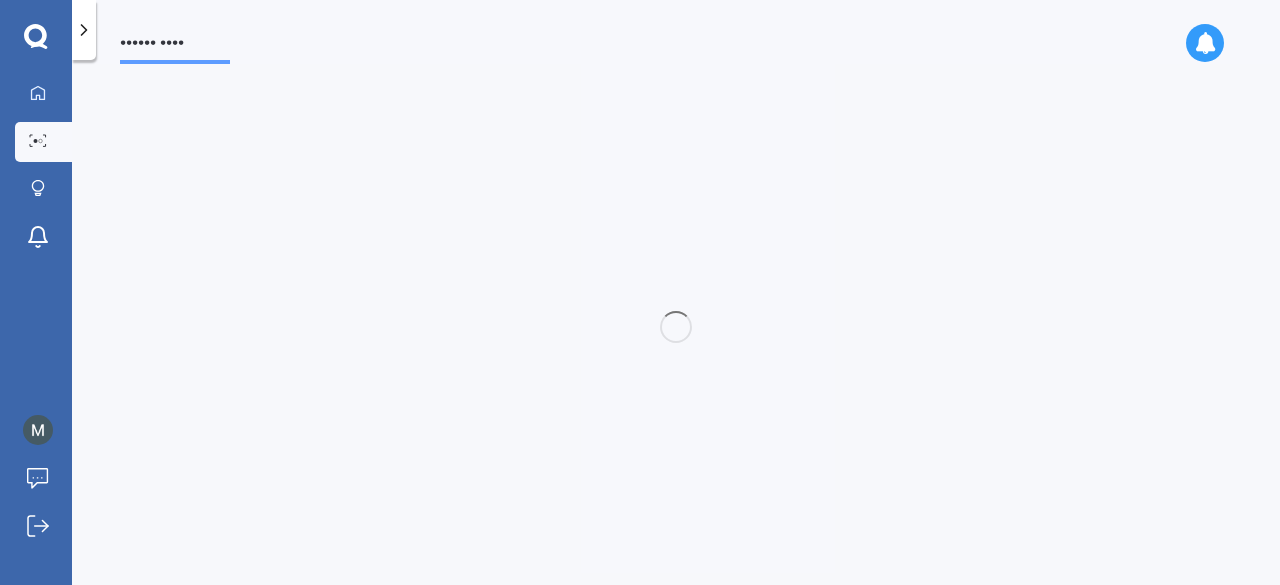 scroll, scrollTop: 0, scrollLeft: 0, axis: both 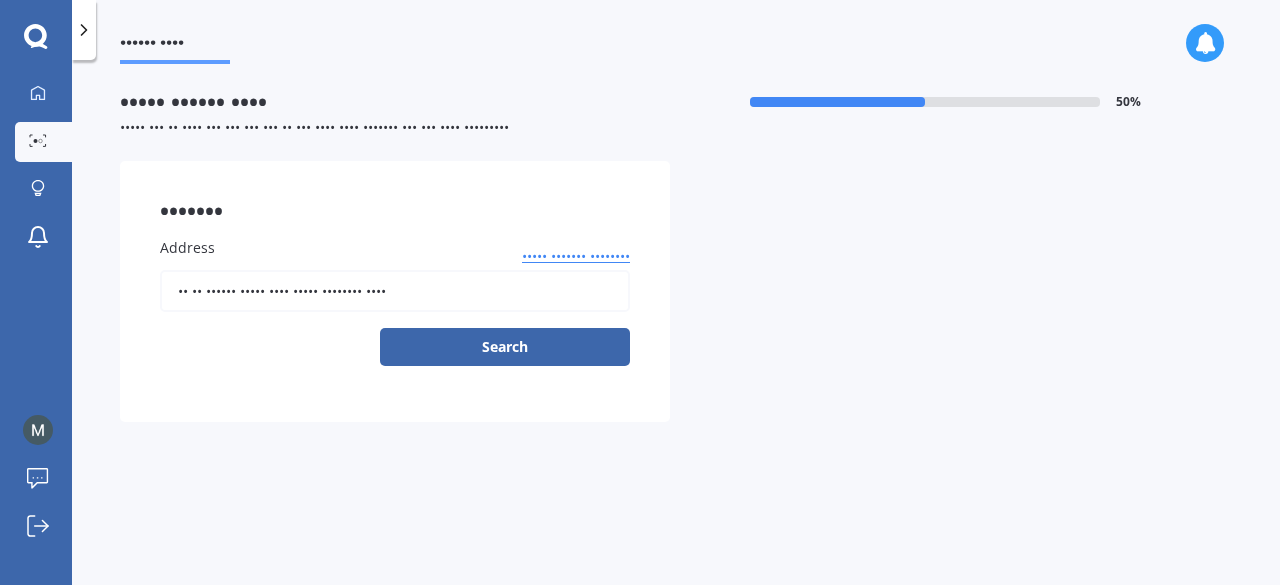 drag, startPoint x: 576, startPoint y: 291, endPoint x: 0, endPoint y: 289, distance: 576.0035 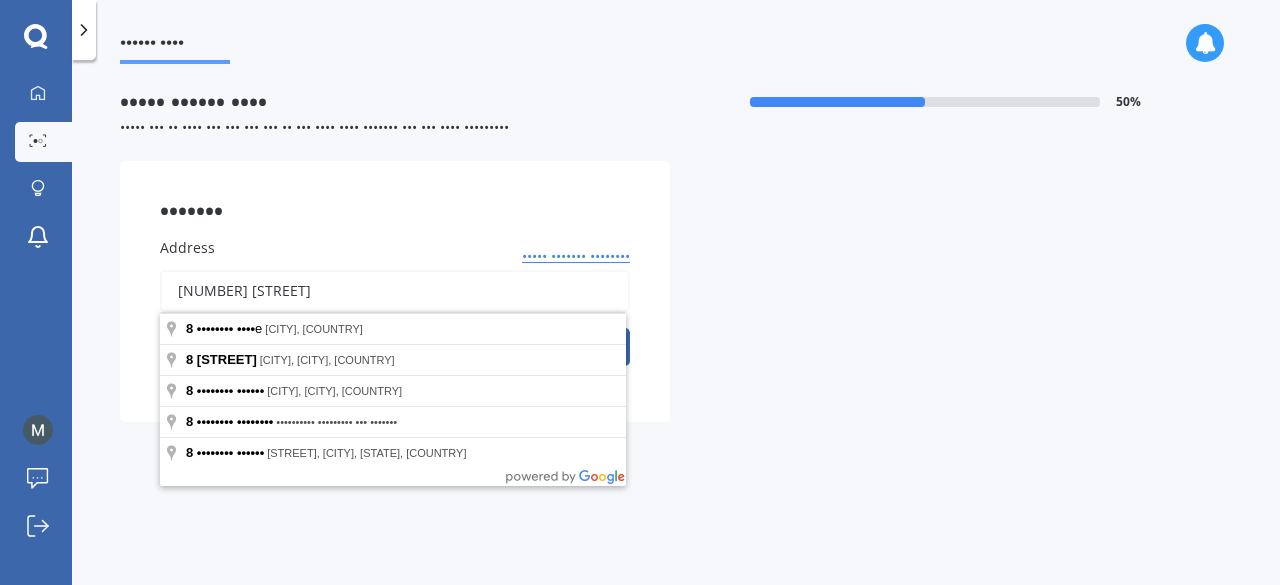 type on "[NUMBER] [STREET]" 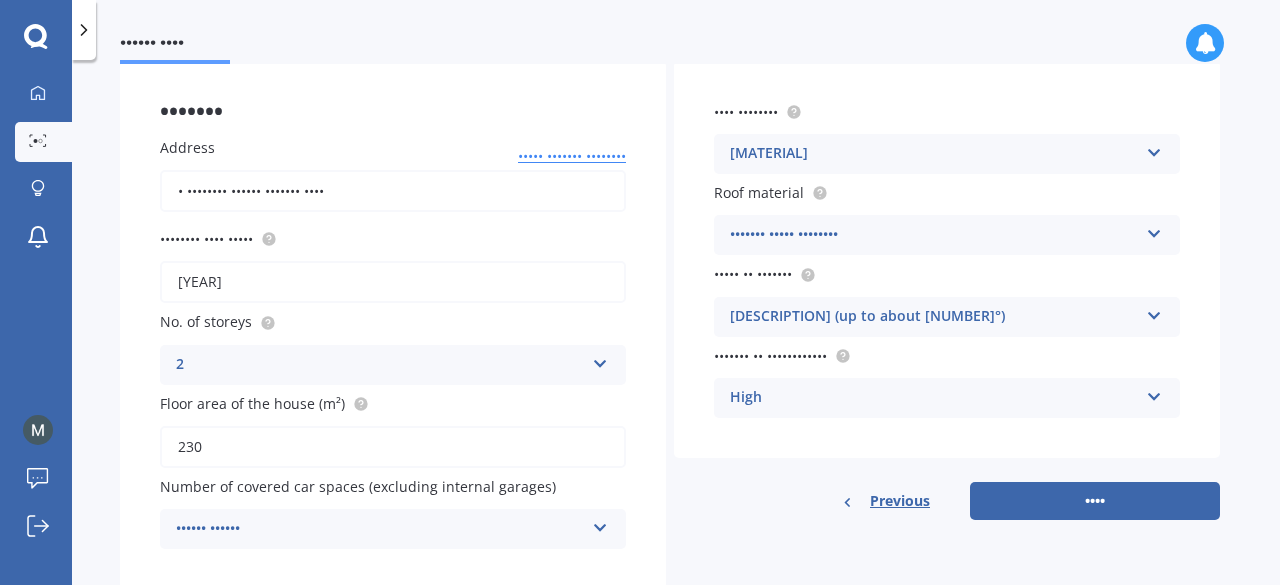 scroll, scrollTop: 157, scrollLeft: 0, axis: vertical 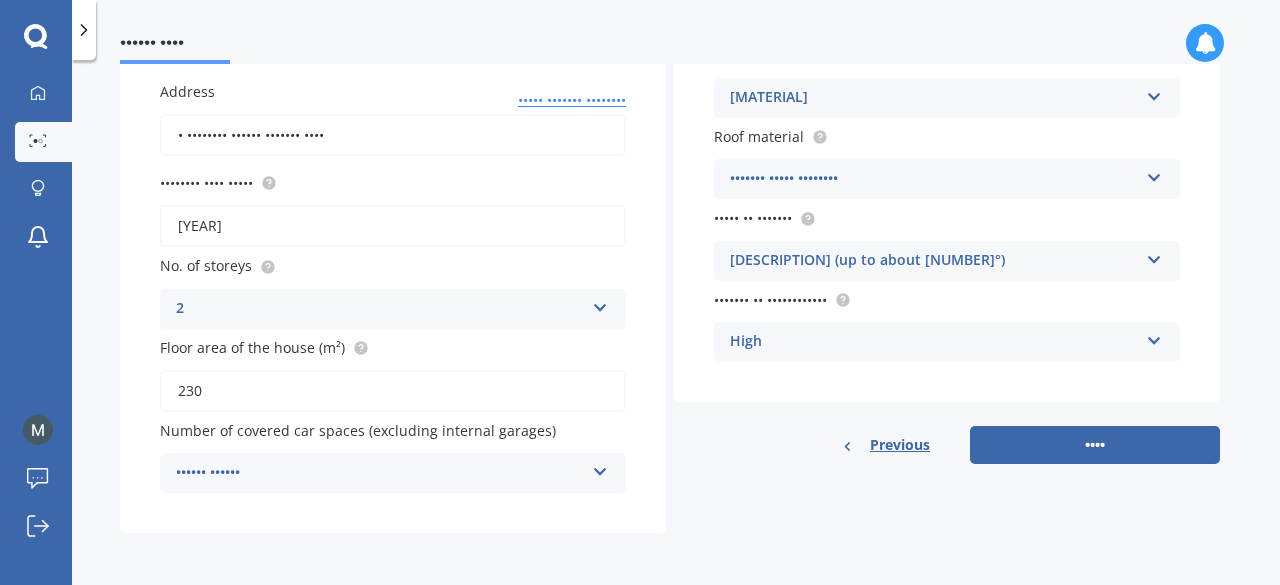 click on "•••••• ••••••" at bounding box center (380, 473) 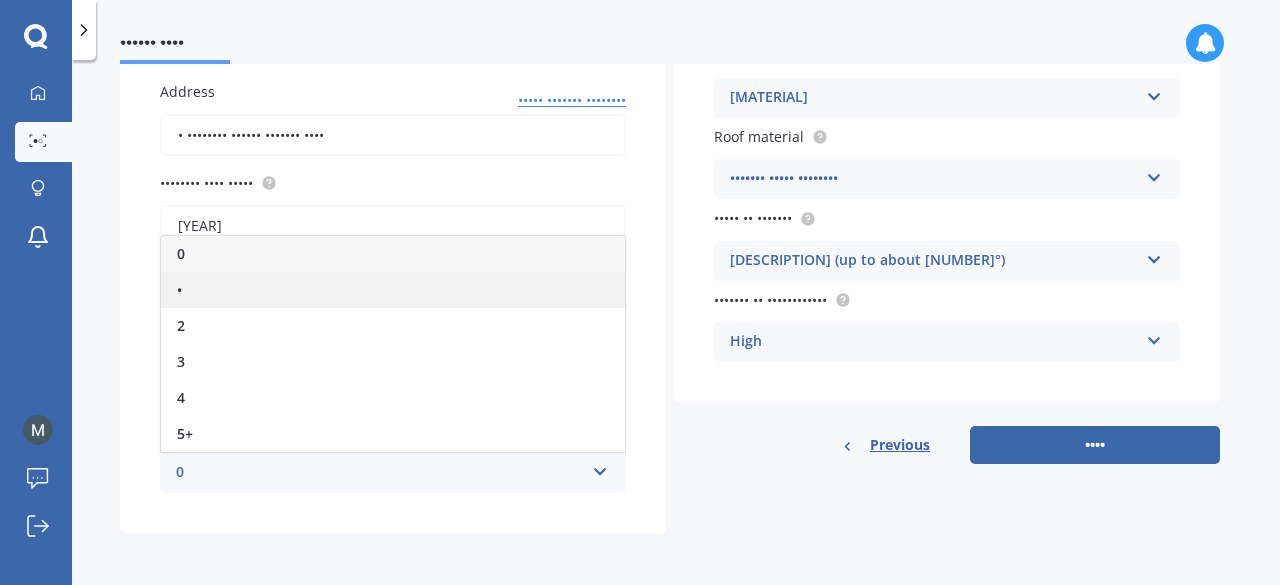 click on "•" at bounding box center [393, 290] 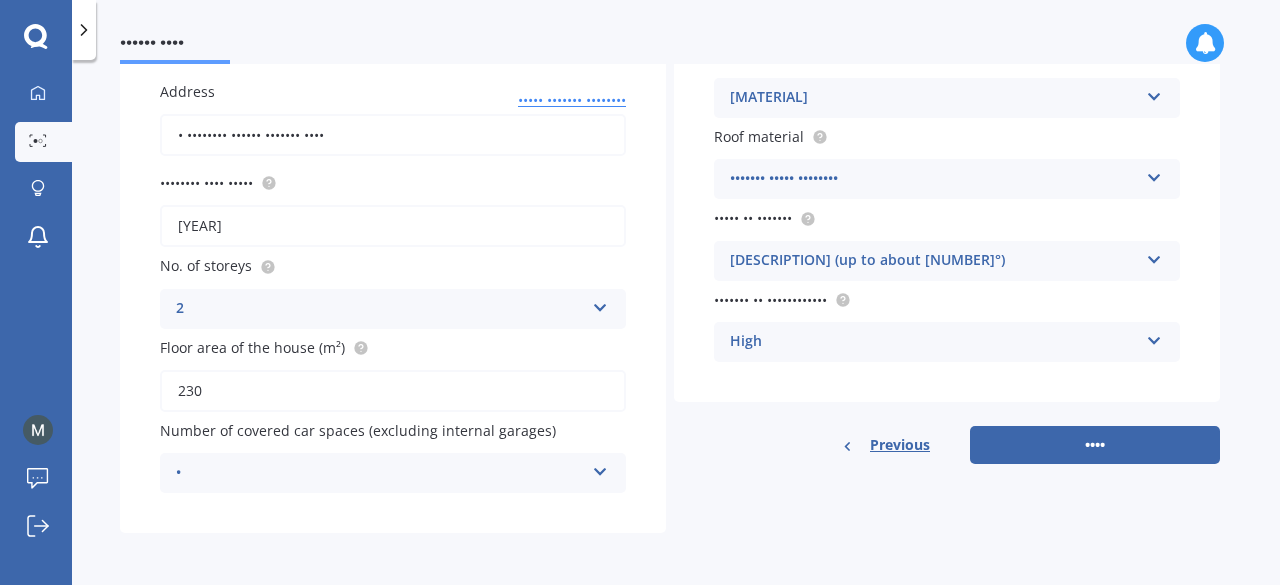 click at bounding box center (600, 304) 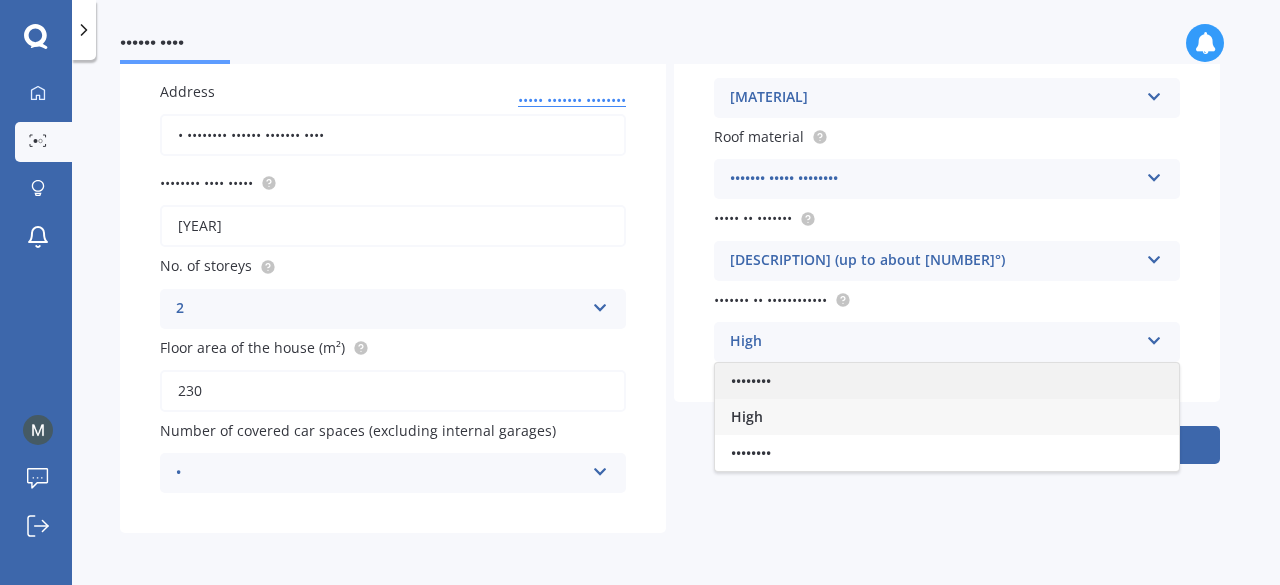 click on "••••••••" at bounding box center (947, 381) 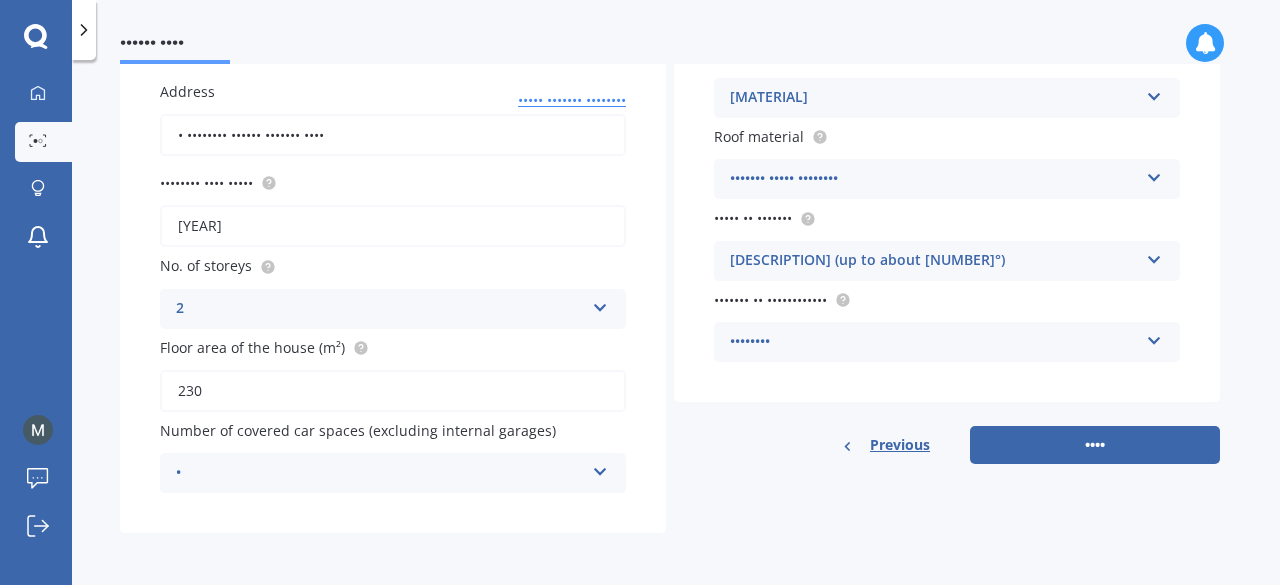 click on "Standard Standard High Prestige" at bounding box center (393, 309) 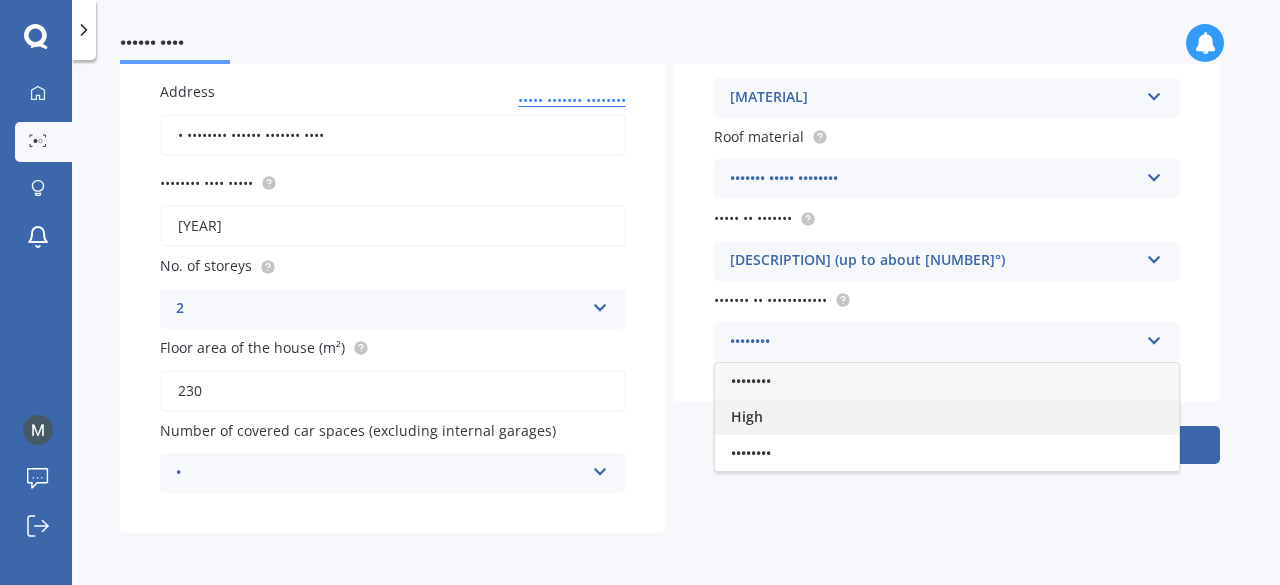 click on "High" at bounding box center (947, 417) 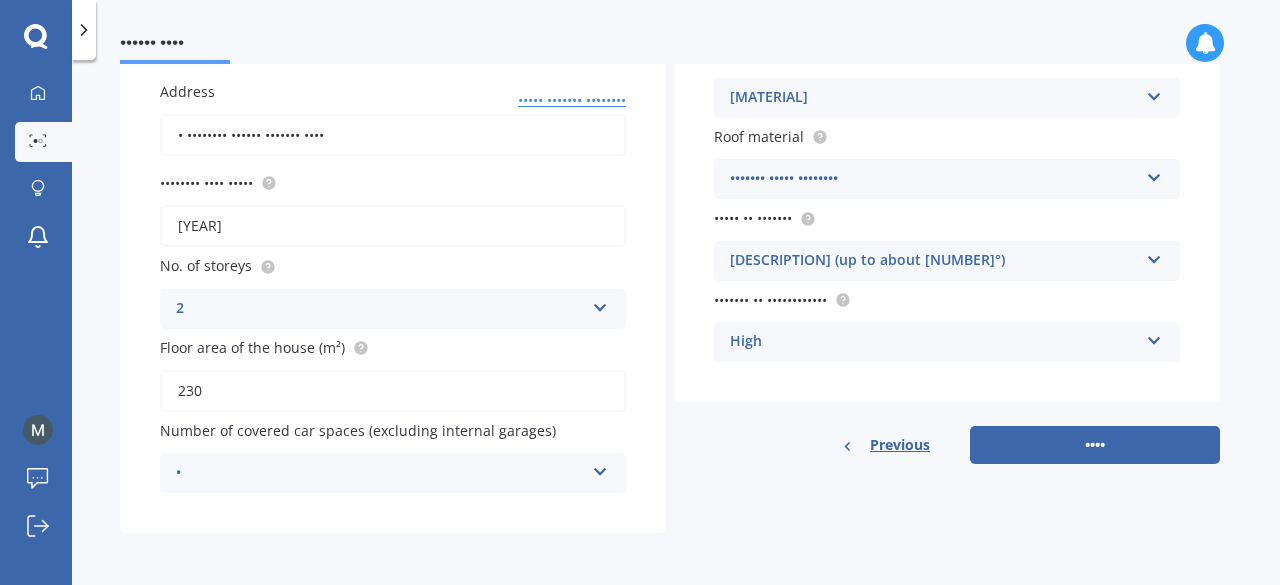 click on "High Standard High Prestige" at bounding box center [393, 309] 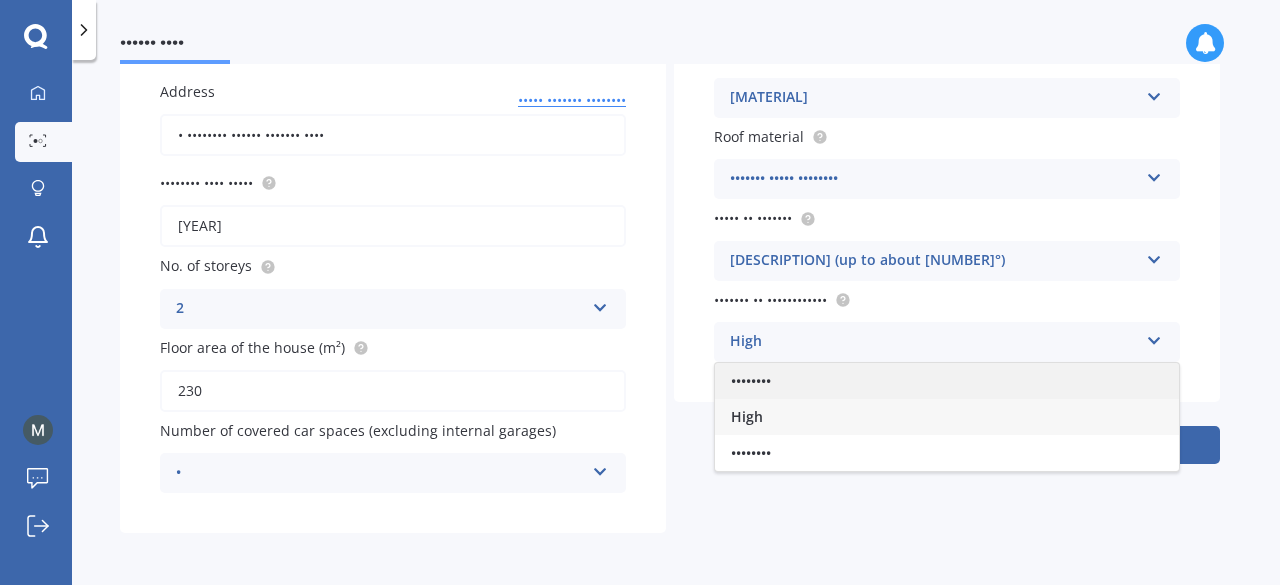 click on "••••••••" at bounding box center [947, 381] 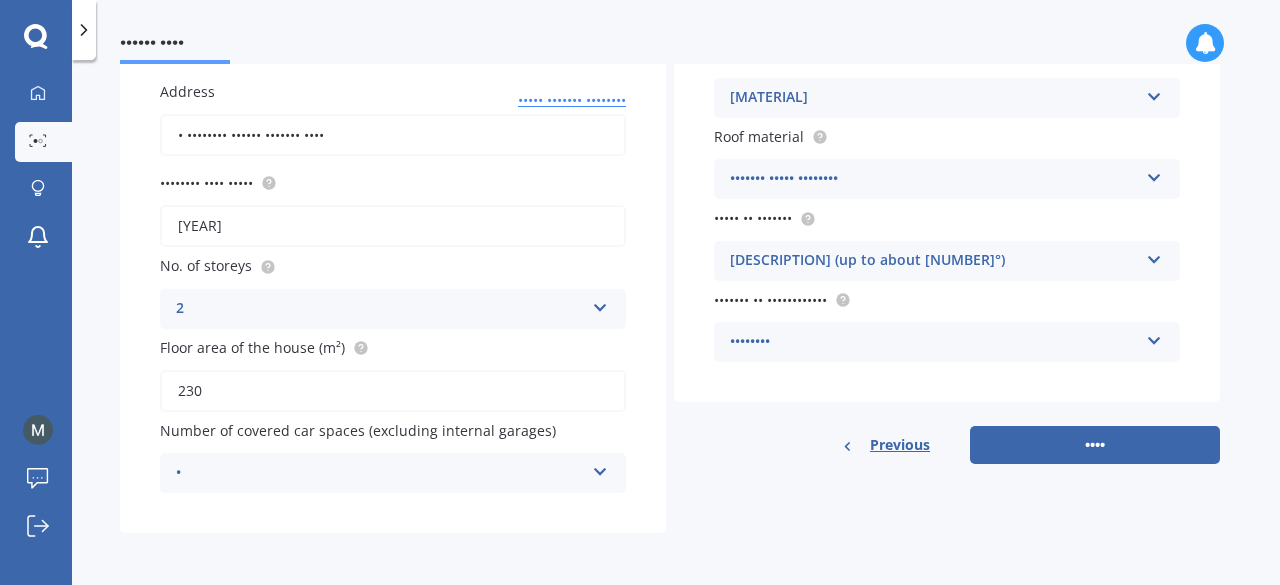 click on "•••• •• •••••• ••••• ••• •• ••••• ••• •••• •• •••••• ••••• ••• •• ••••• ••• •••••••• ••••• •••••• •••• •••••• ••••• •••• •• •••••" at bounding box center (393, 309) 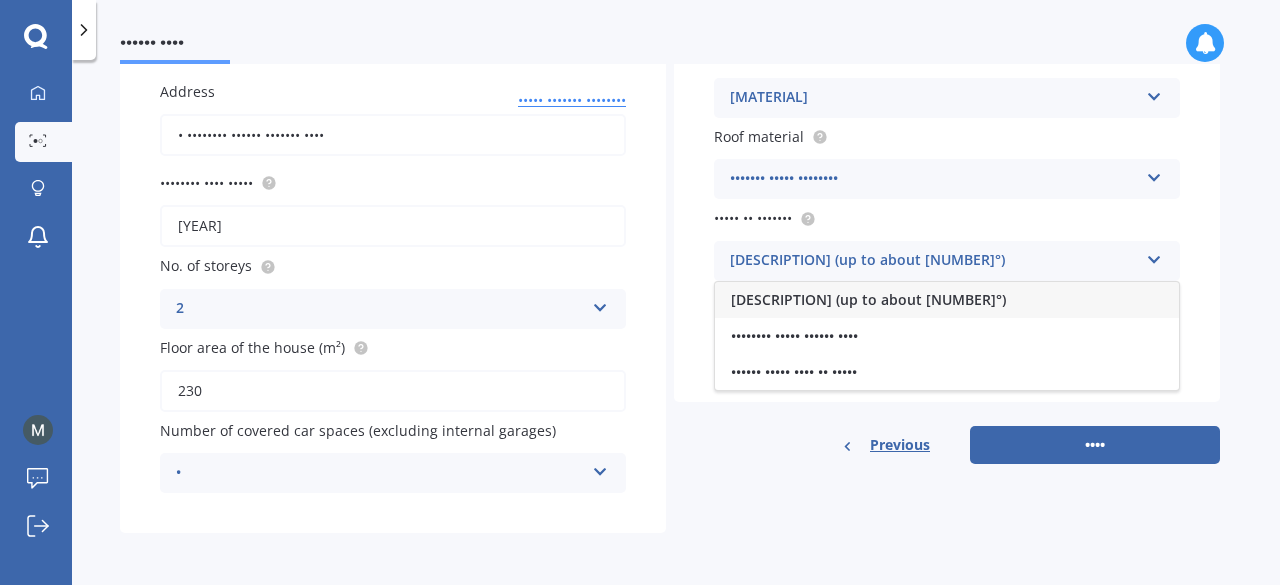 click on "•••• •• •••••• ••••• ••• •• ••••• ••• •••• •• •••••• ••••• ••• •• ••••• ••• •••••••• ••••• •••••• •••• •••••• ••••• •••• •• •••••" at bounding box center [947, 261] 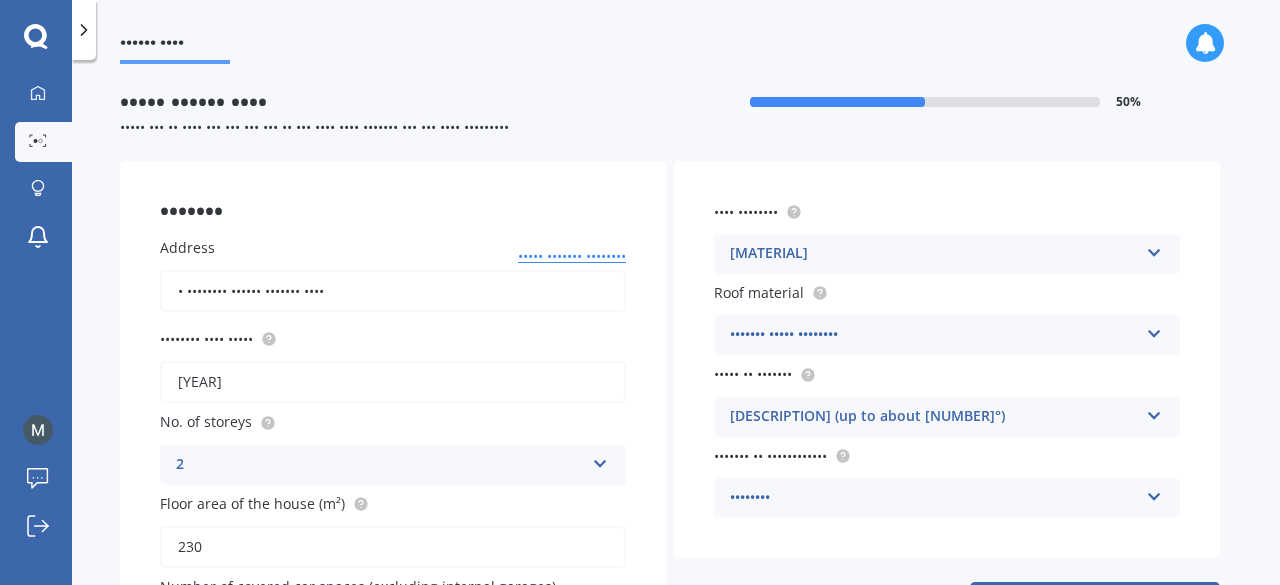 scroll, scrollTop: 100, scrollLeft: 0, axis: vertical 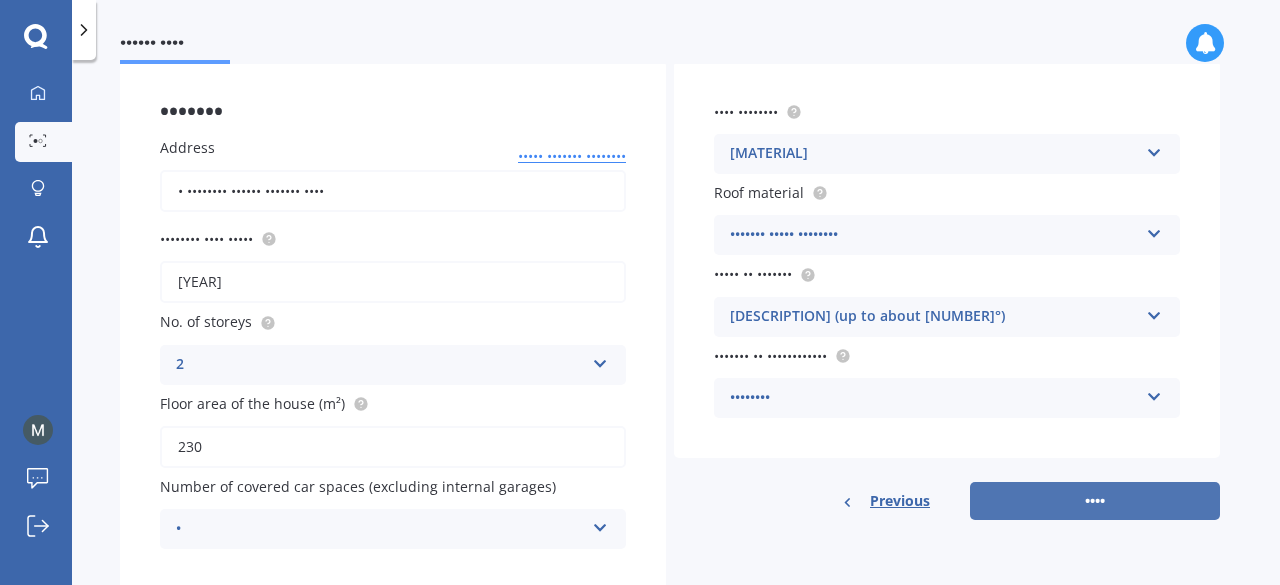 click on "••••" at bounding box center [1095, 501] 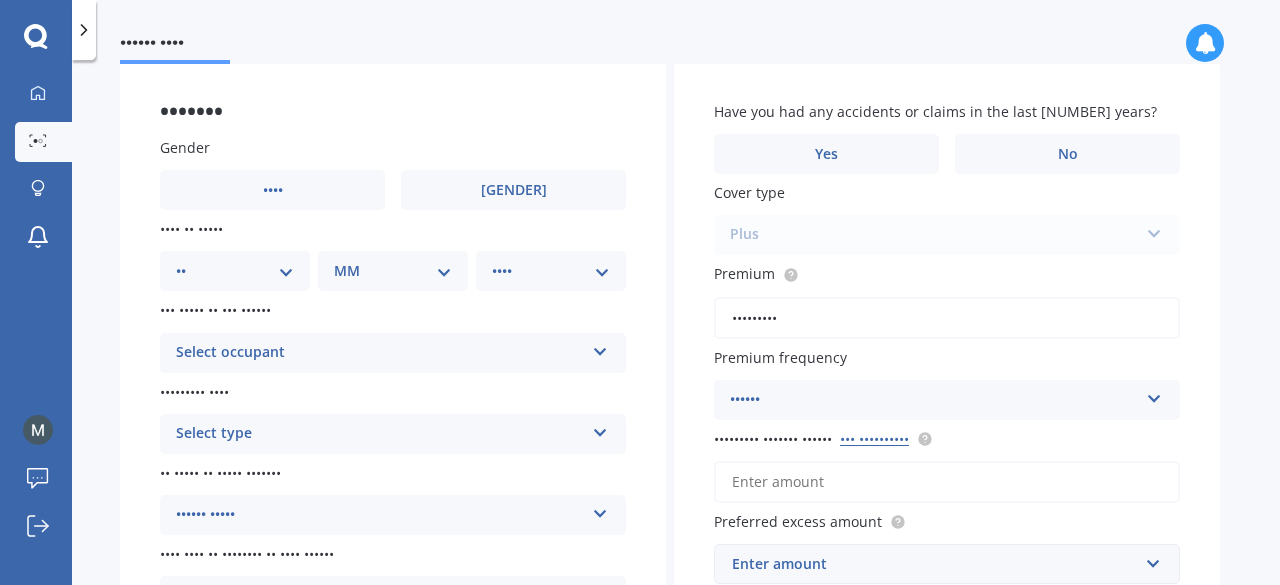 scroll, scrollTop: 0, scrollLeft: 0, axis: both 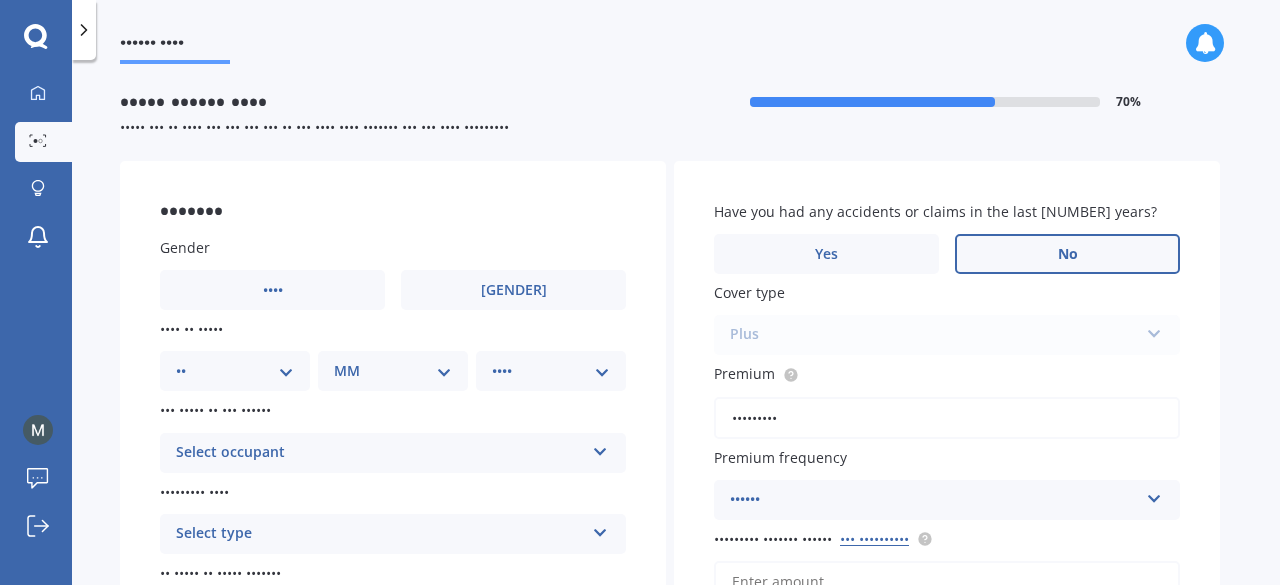 click on "No" at bounding box center [513, 290] 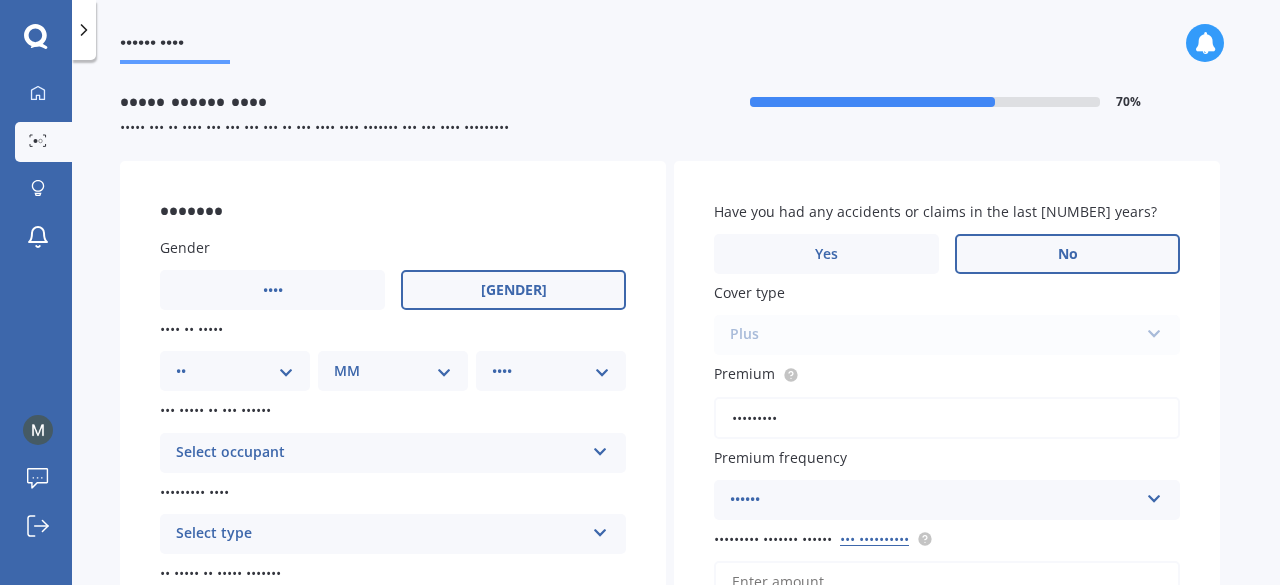 click on "[GENDER]" at bounding box center (273, 290) 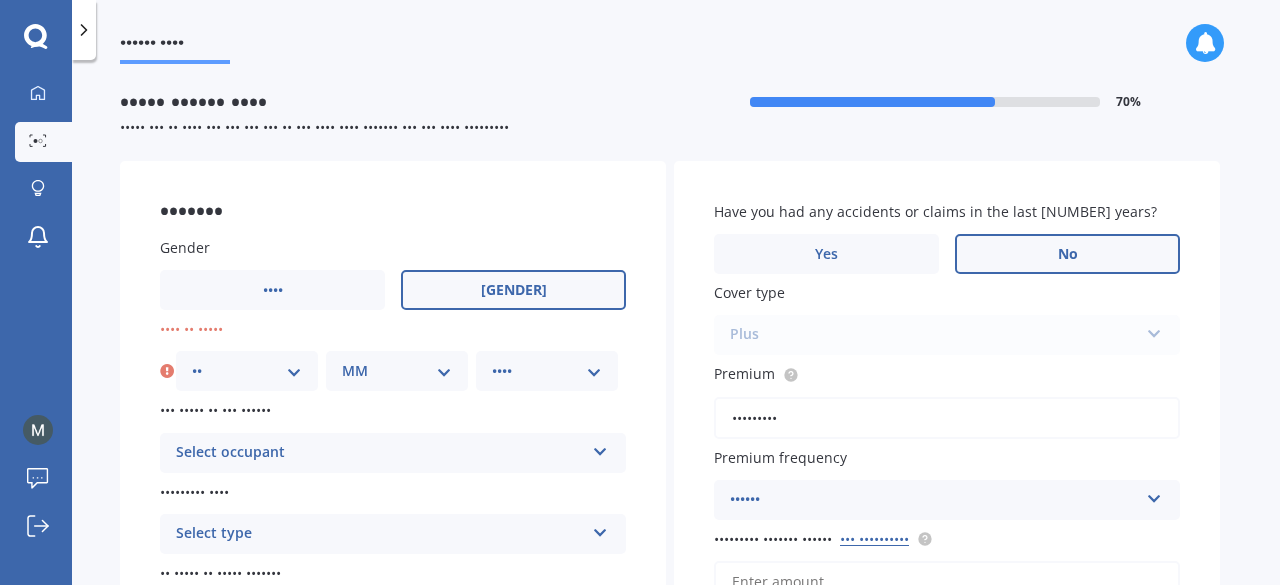 click on "•• •• •• •• •• •• •• •• •• •• •• •• ••" at bounding box center [397, 371] 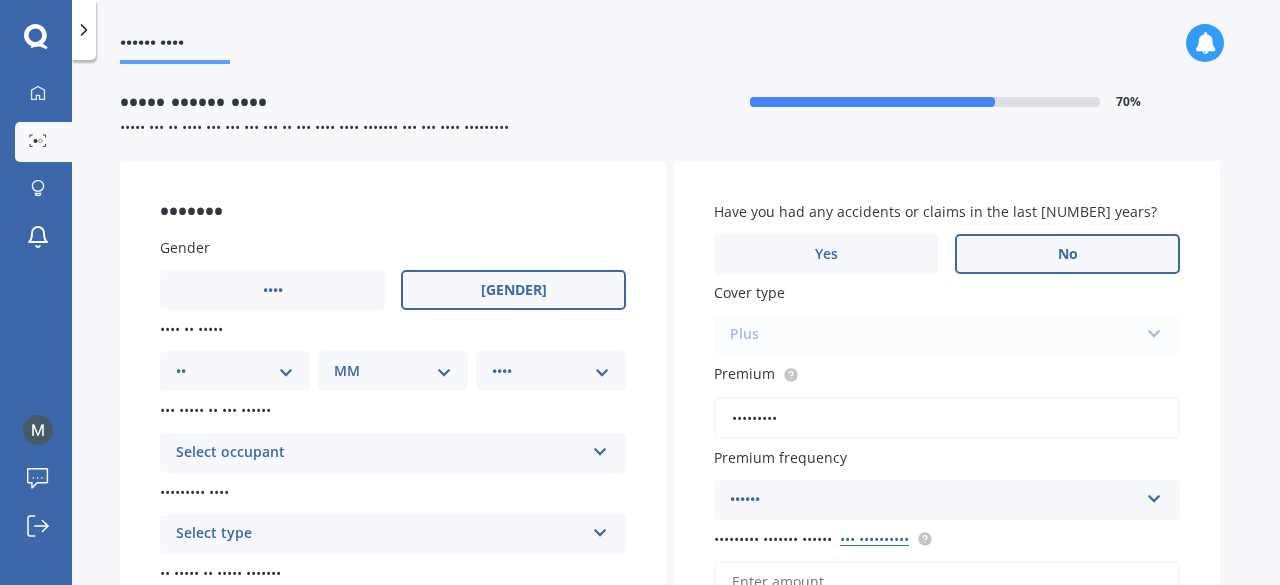 click on "Select occupant" at bounding box center (380, 453) 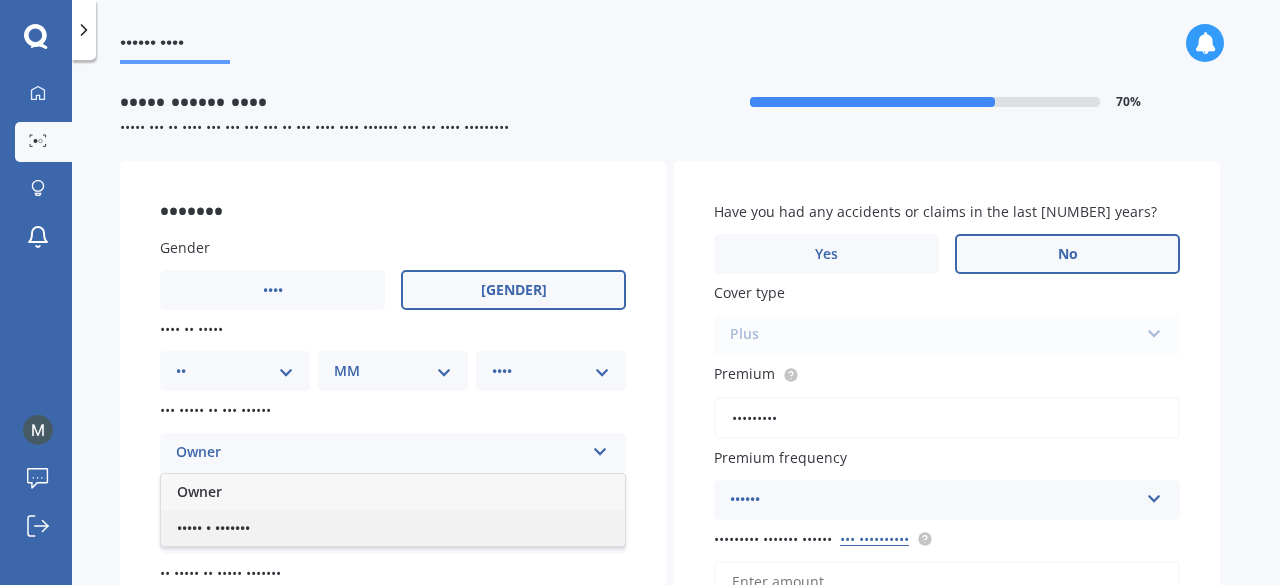 click on "••••• • •••••••" at bounding box center (393, 528) 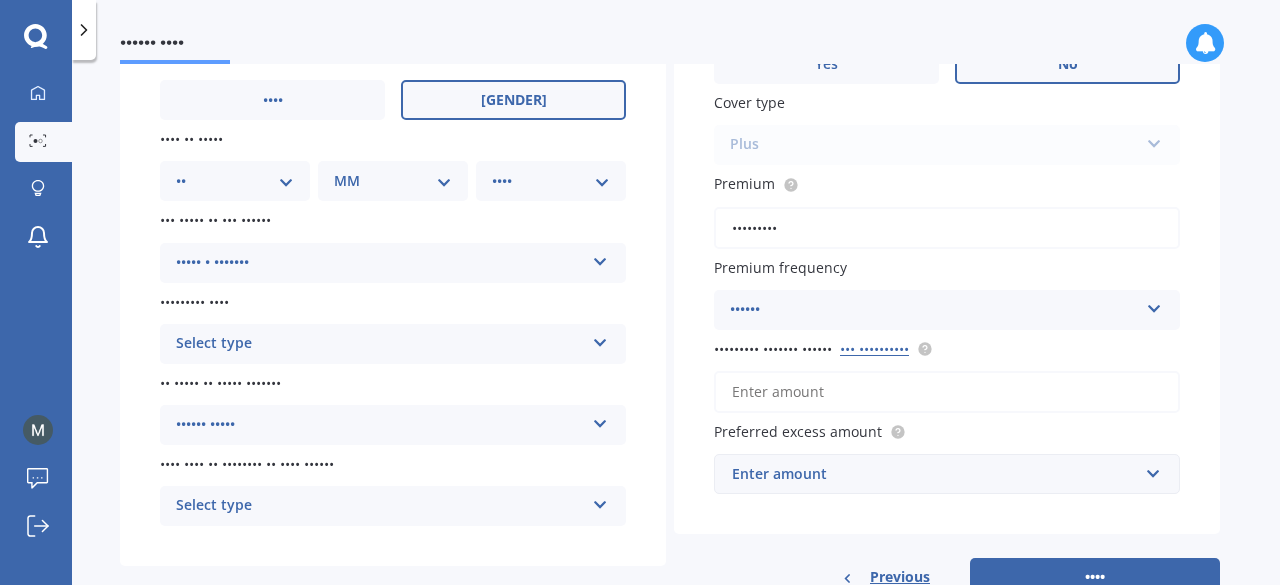 scroll, scrollTop: 193, scrollLeft: 0, axis: vertical 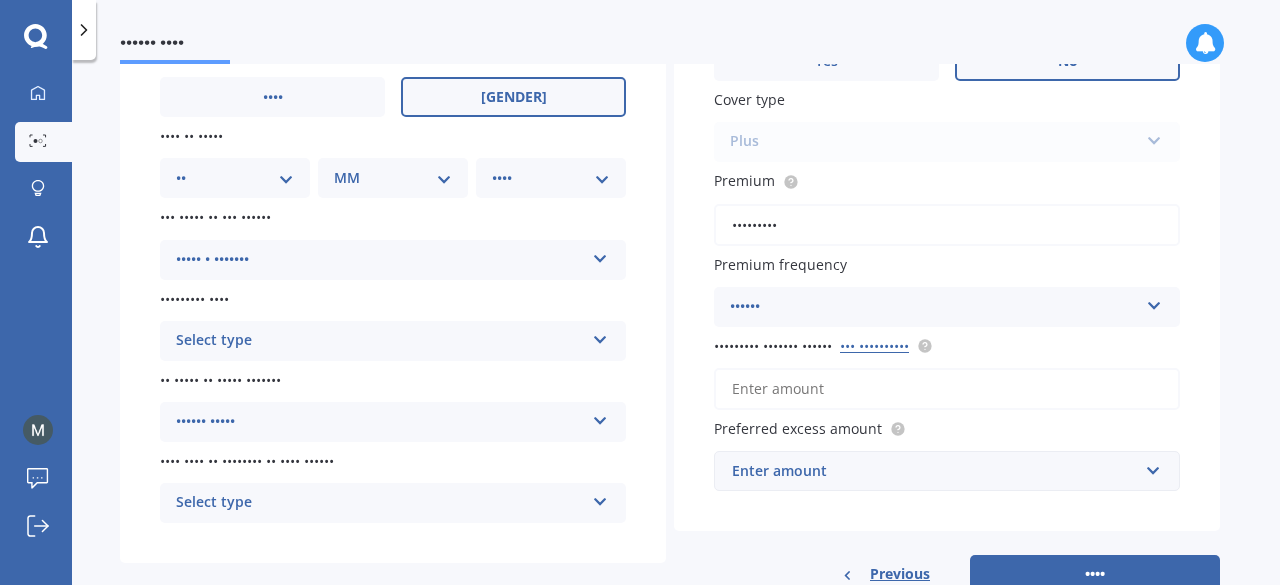 click on "Select type" at bounding box center [380, 341] 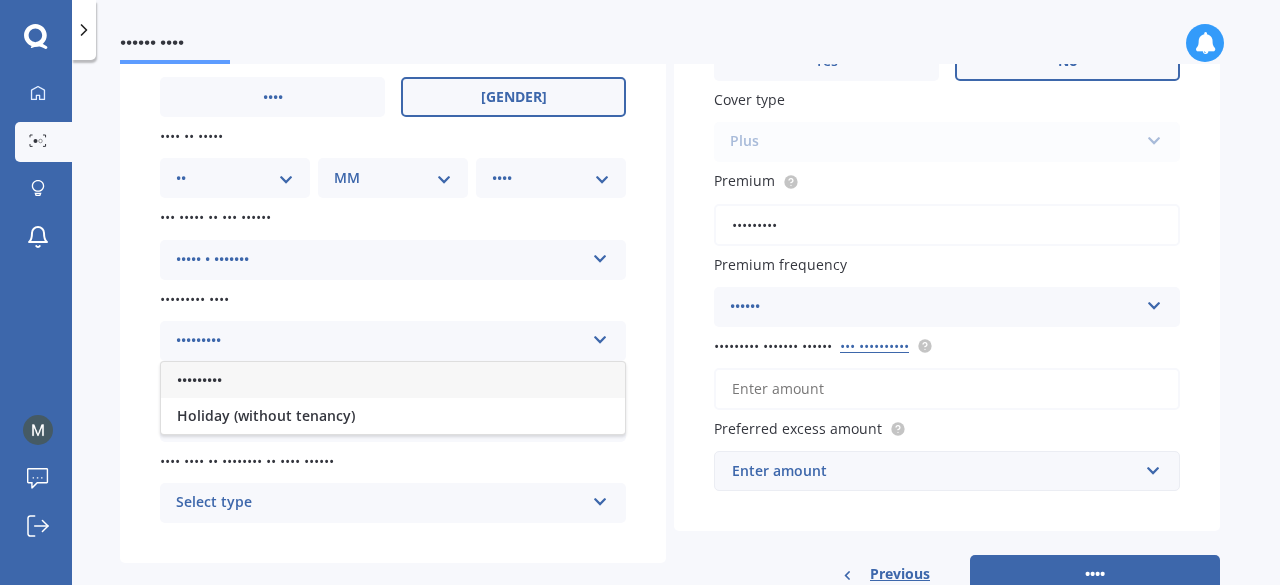 click on "•••••••••" at bounding box center (393, 380) 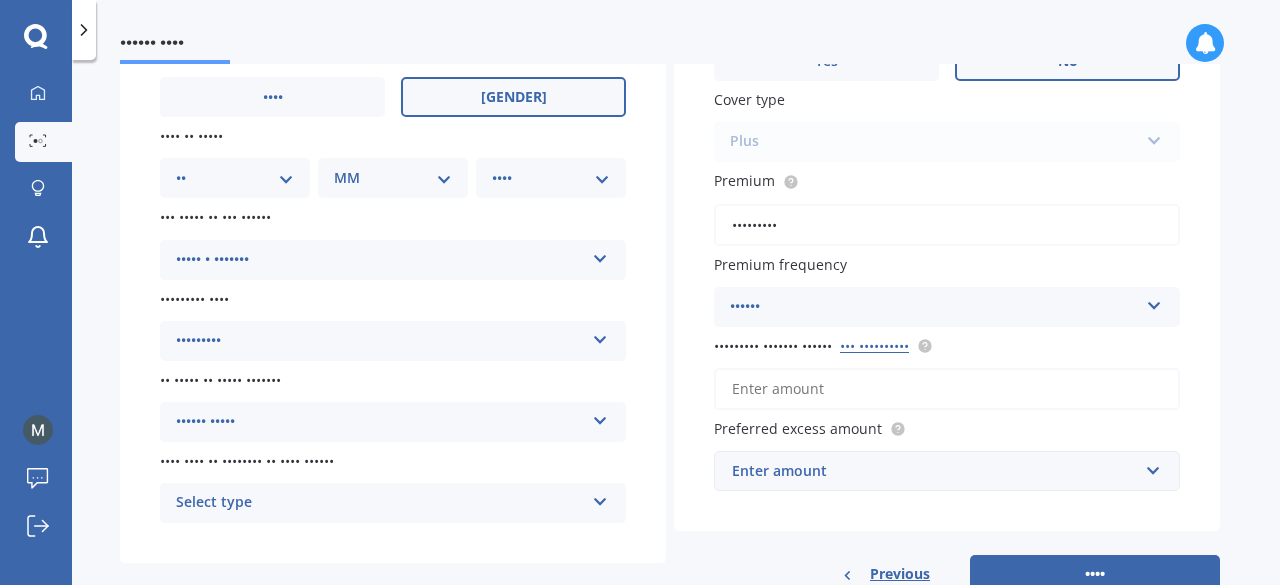 click on "•••••• •••••" at bounding box center [380, 422] 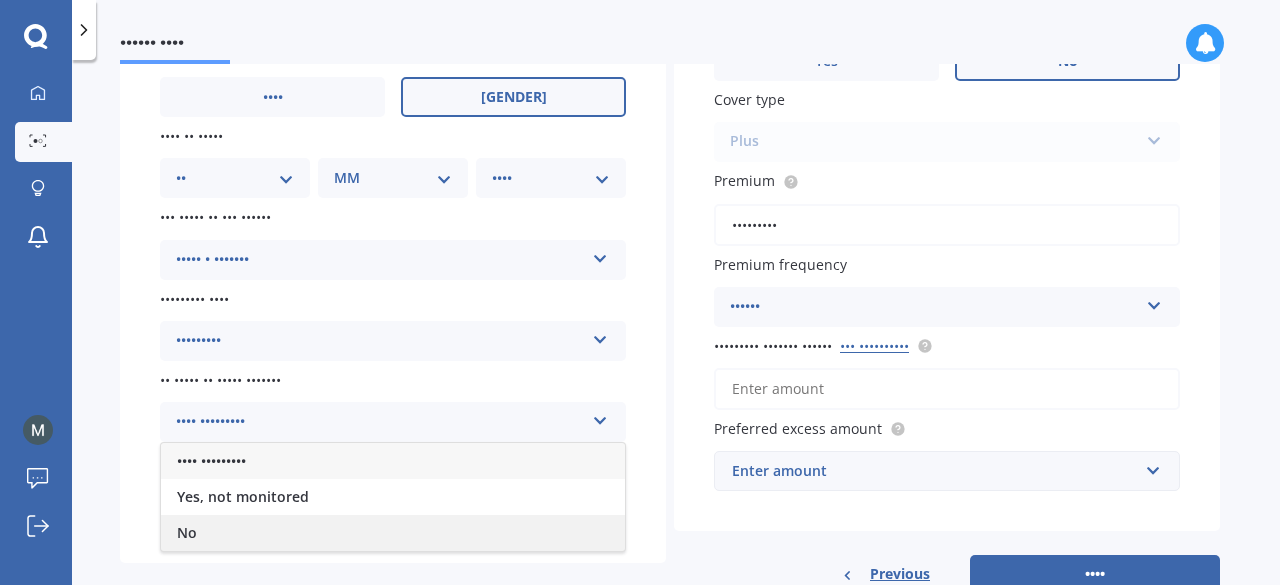 click on "No" at bounding box center (393, 533) 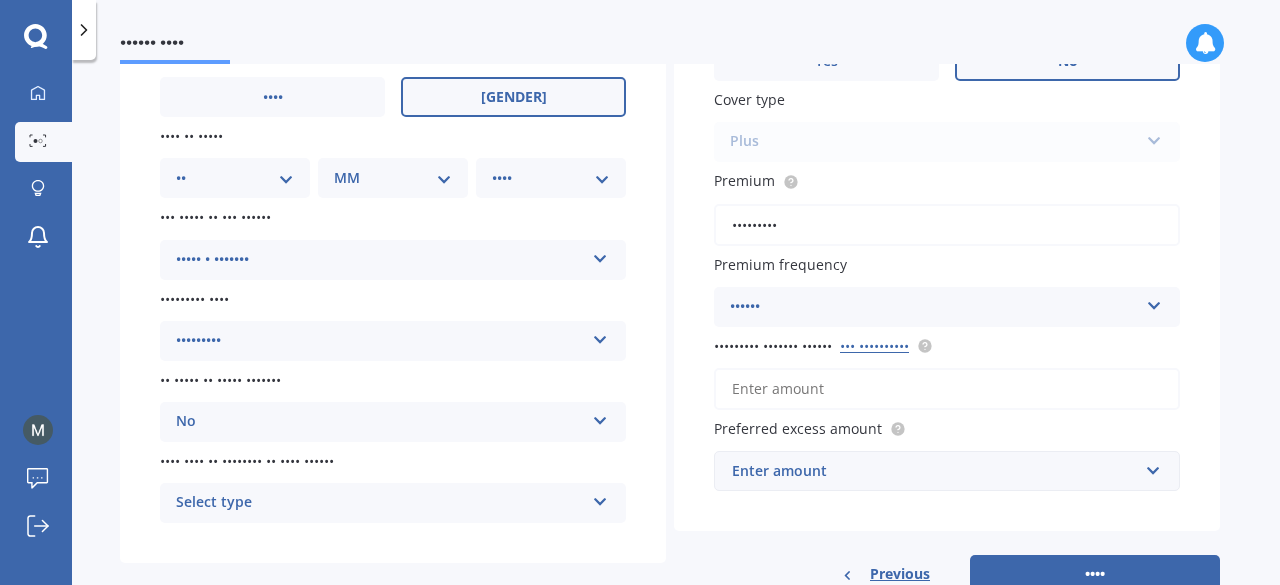 click on "Select type" at bounding box center [380, 503] 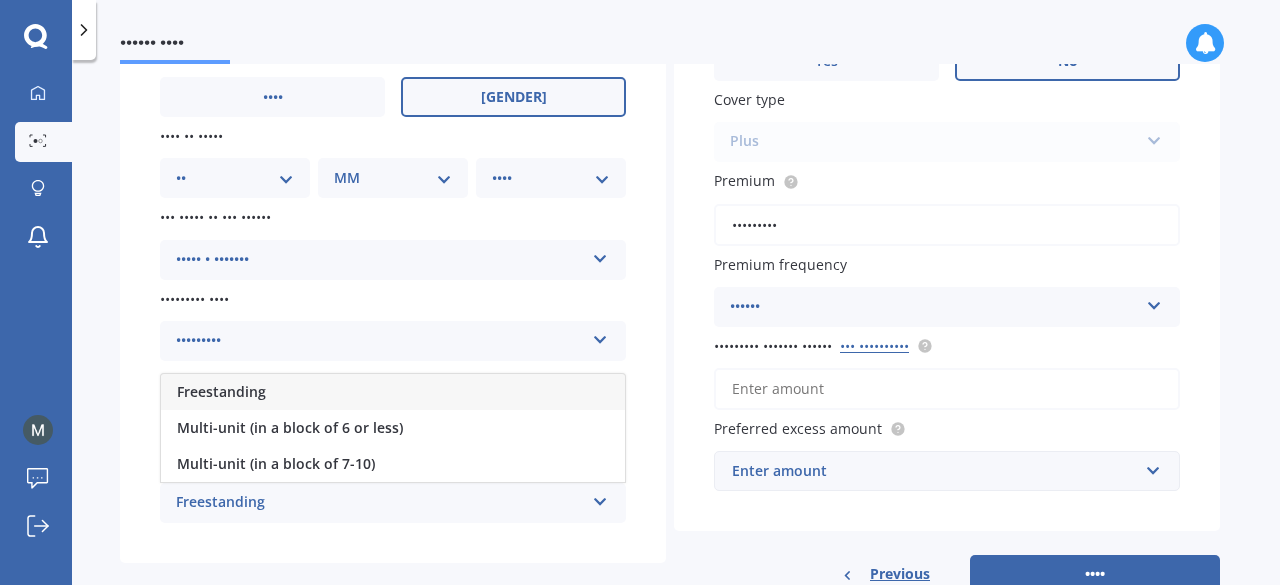 click on "Freestanding" at bounding box center (393, 392) 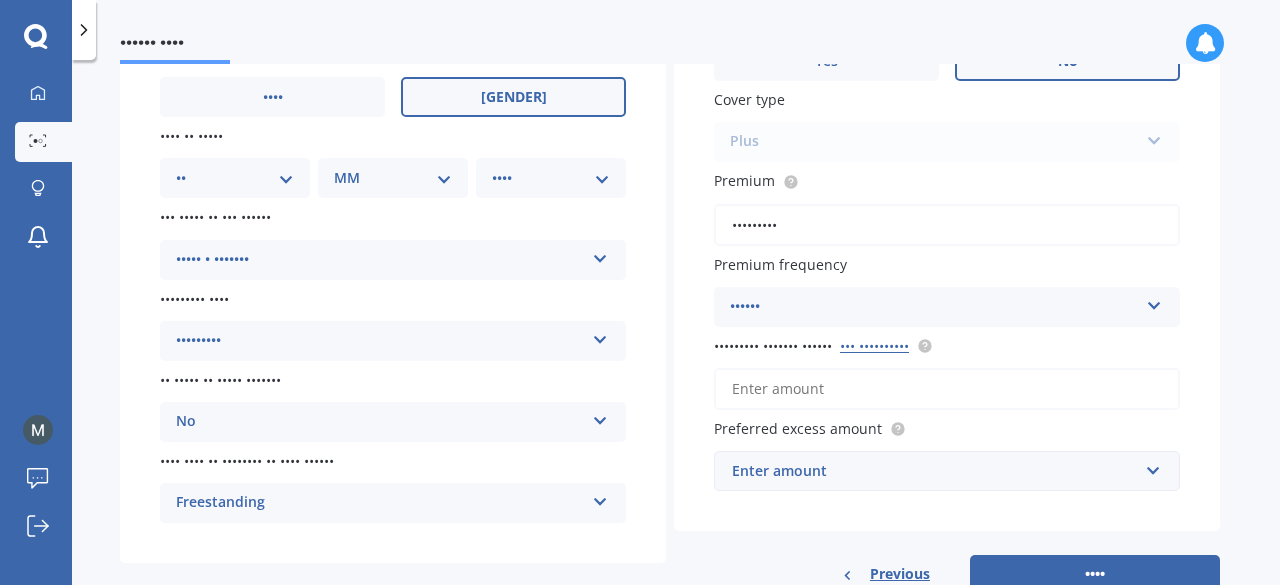 click on "Enter amount" at bounding box center [935, 471] 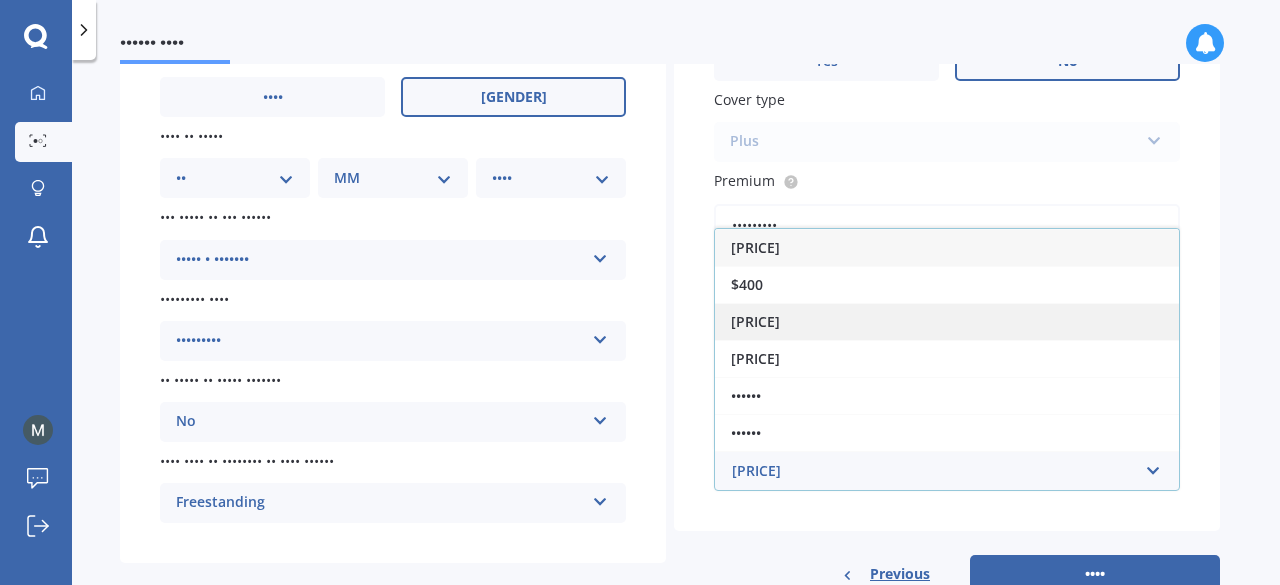 click on "[PRICE]" at bounding box center (947, 321) 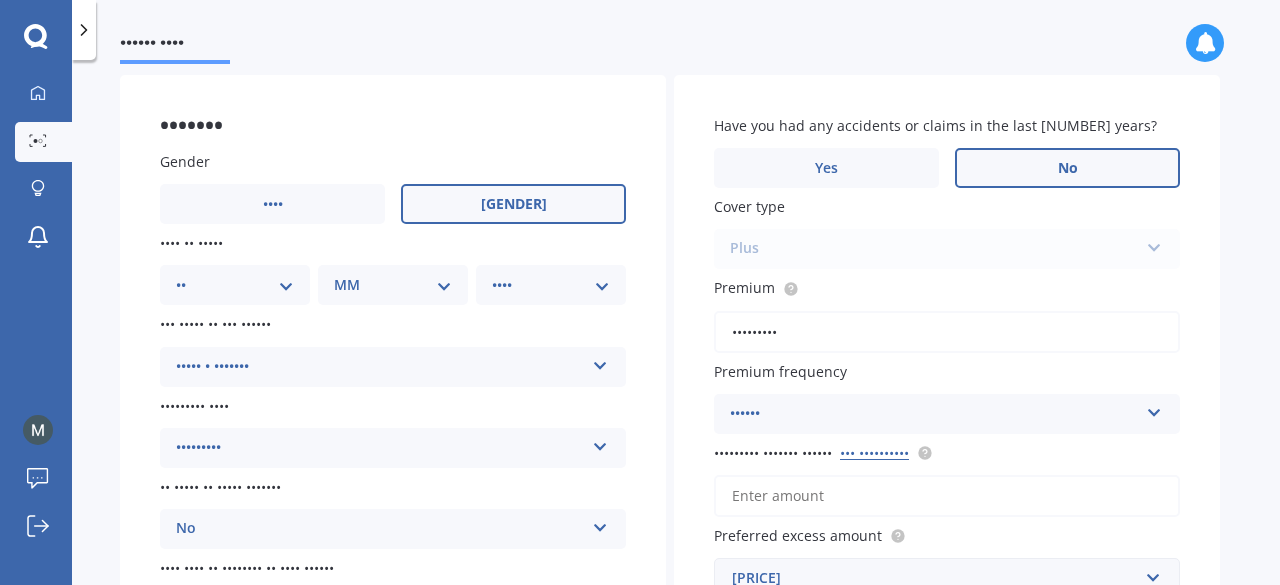 scroll, scrollTop: 84, scrollLeft: 0, axis: vertical 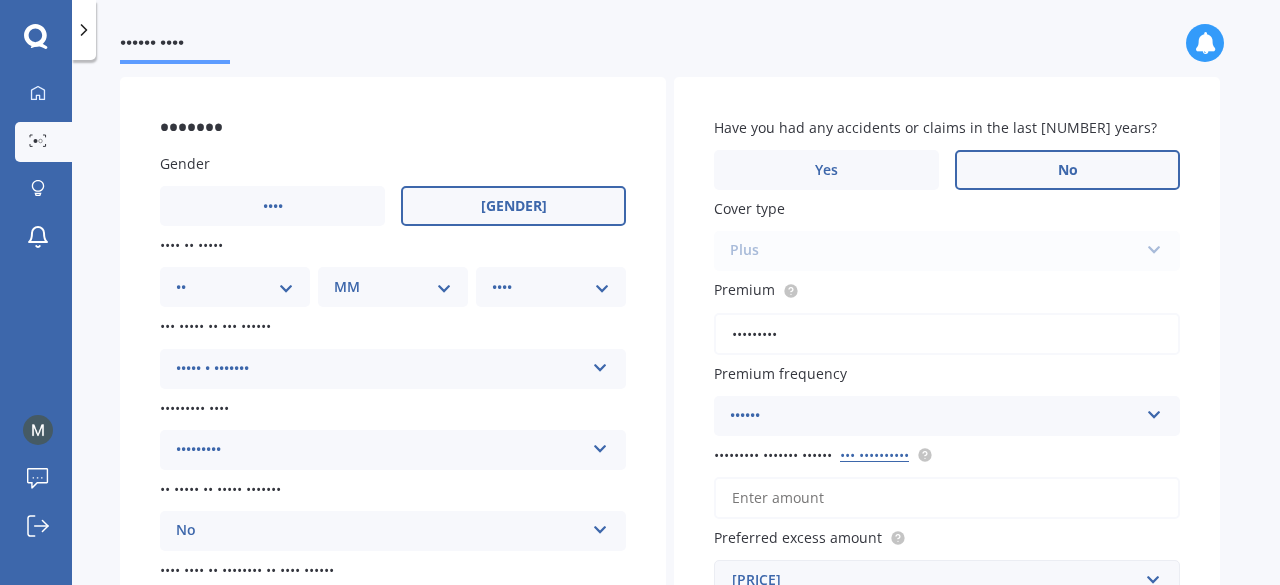click on "••••••••• ••••••• •••••• ••• ••••••••••" at bounding box center [947, 498] 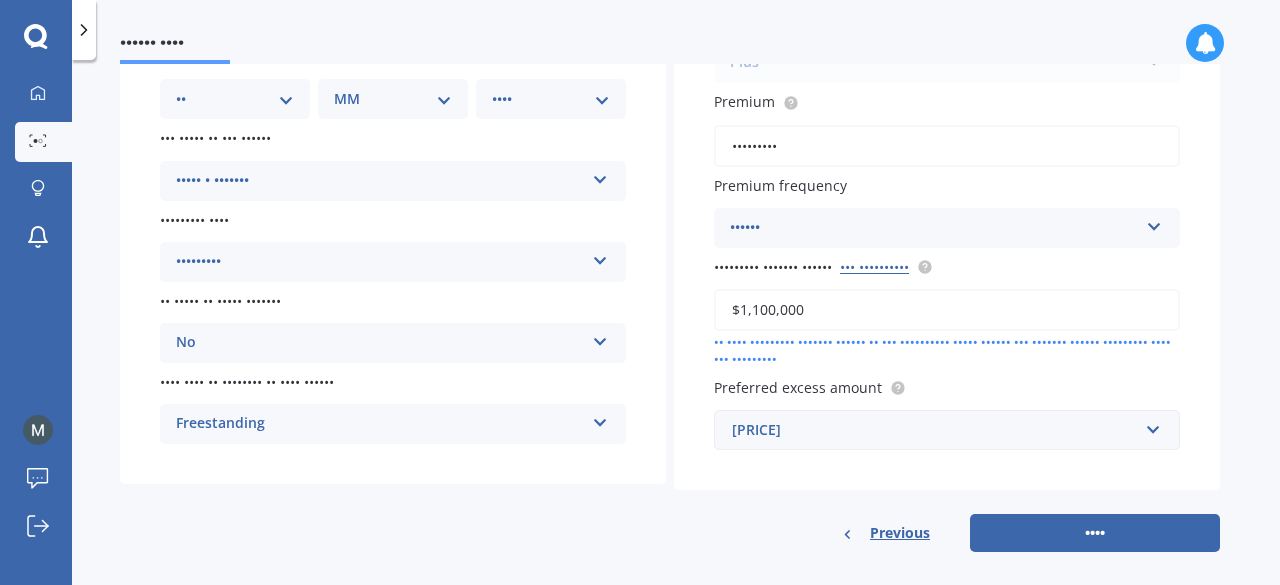 scroll, scrollTop: 292, scrollLeft: 0, axis: vertical 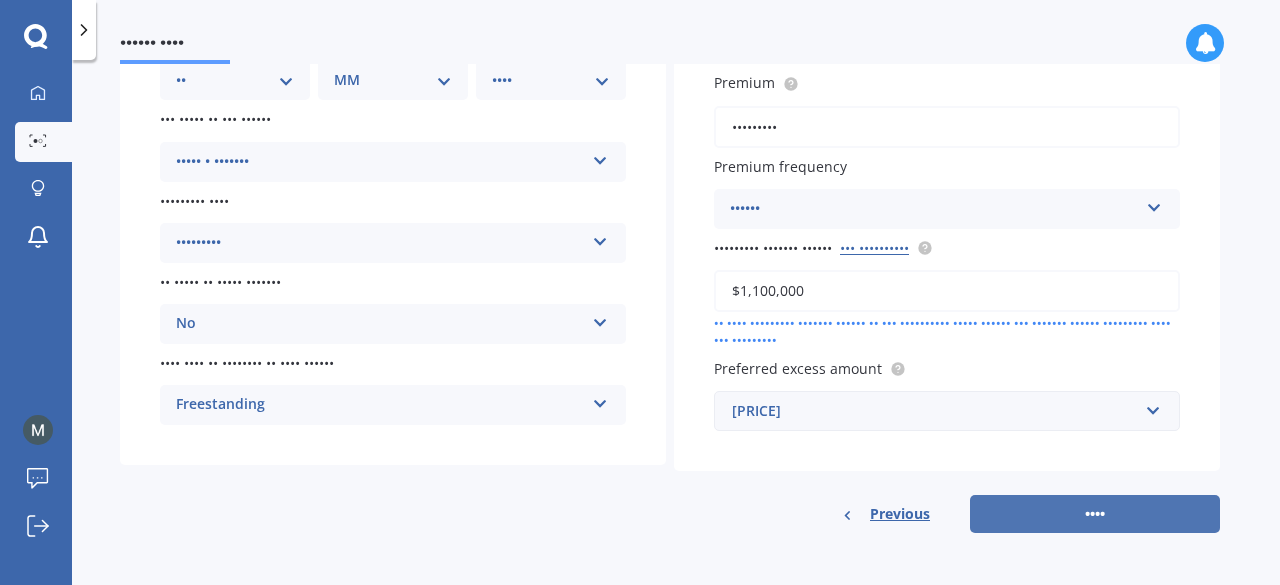 type on "$1,100,000" 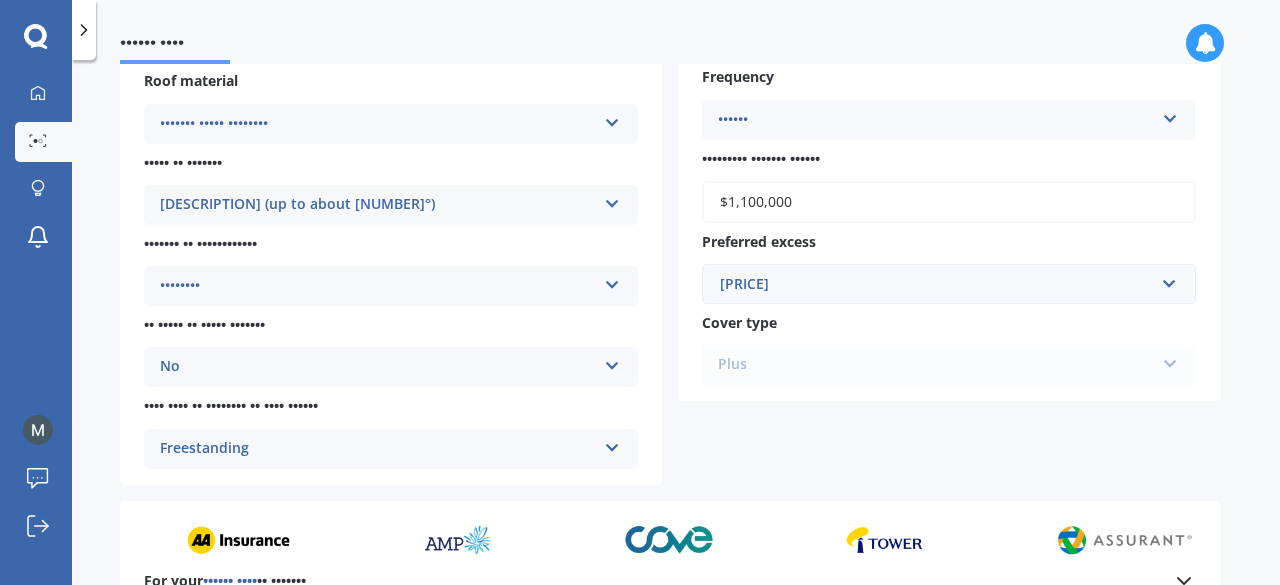 scroll, scrollTop: 800, scrollLeft: 0, axis: vertical 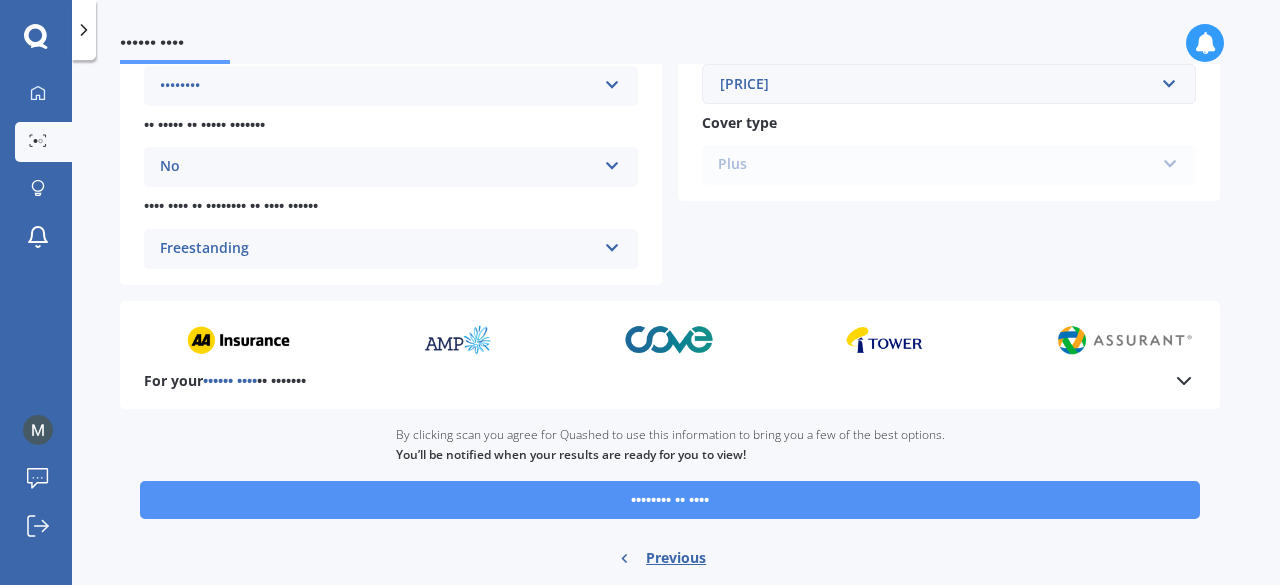 click on "•••••••• •• ••••" at bounding box center [670, 500] 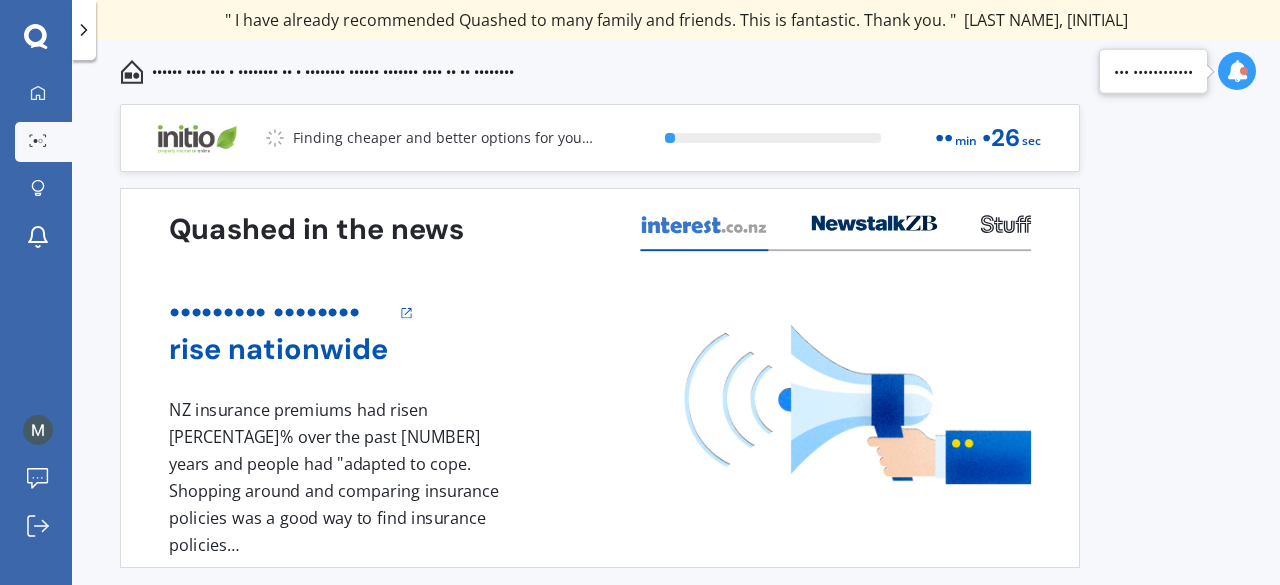 scroll, scrollTop: 60, scrollLeft: 0, axis: vertical 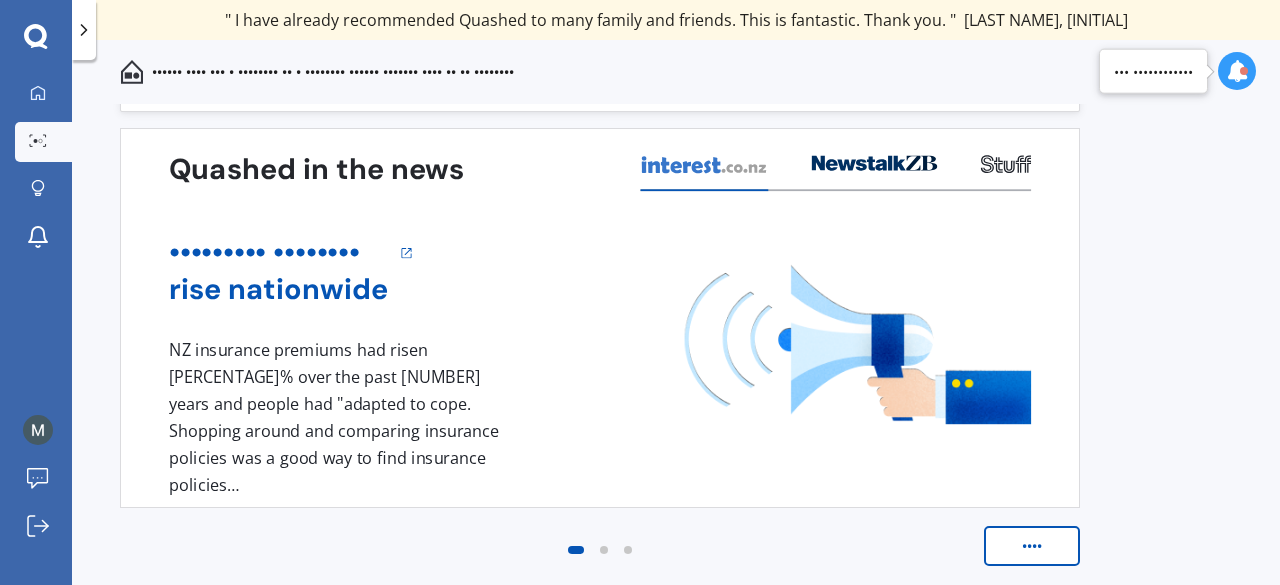 click on "••••" at bounding box center (1032, 546) 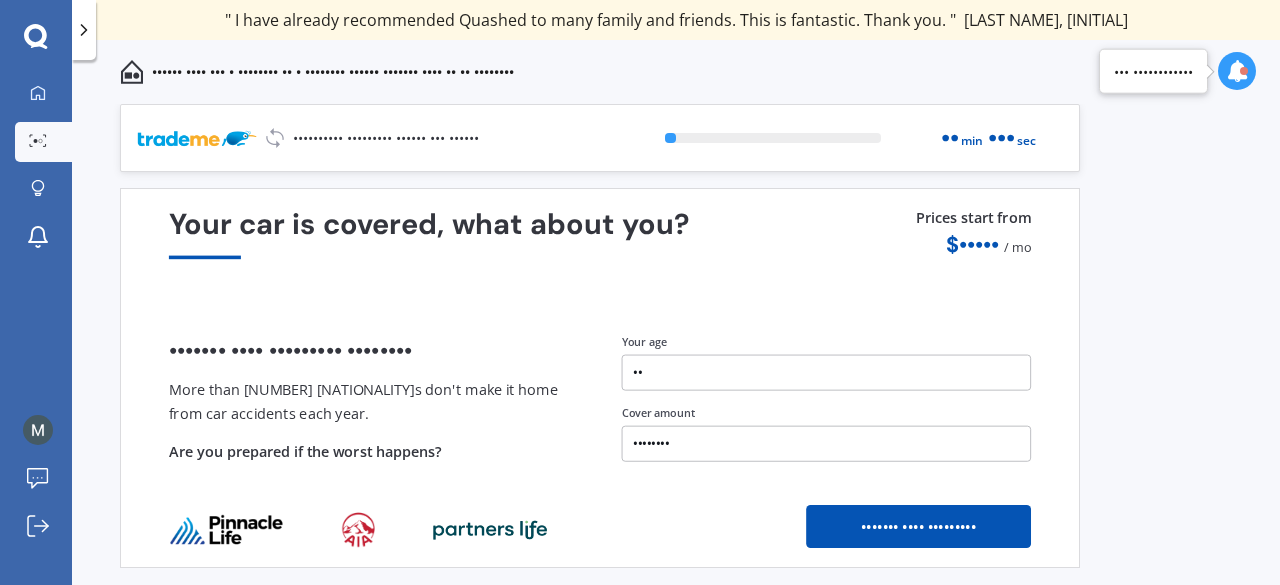 scroll, scrollTop: 60, scrollLeft: 0, axis: vertical 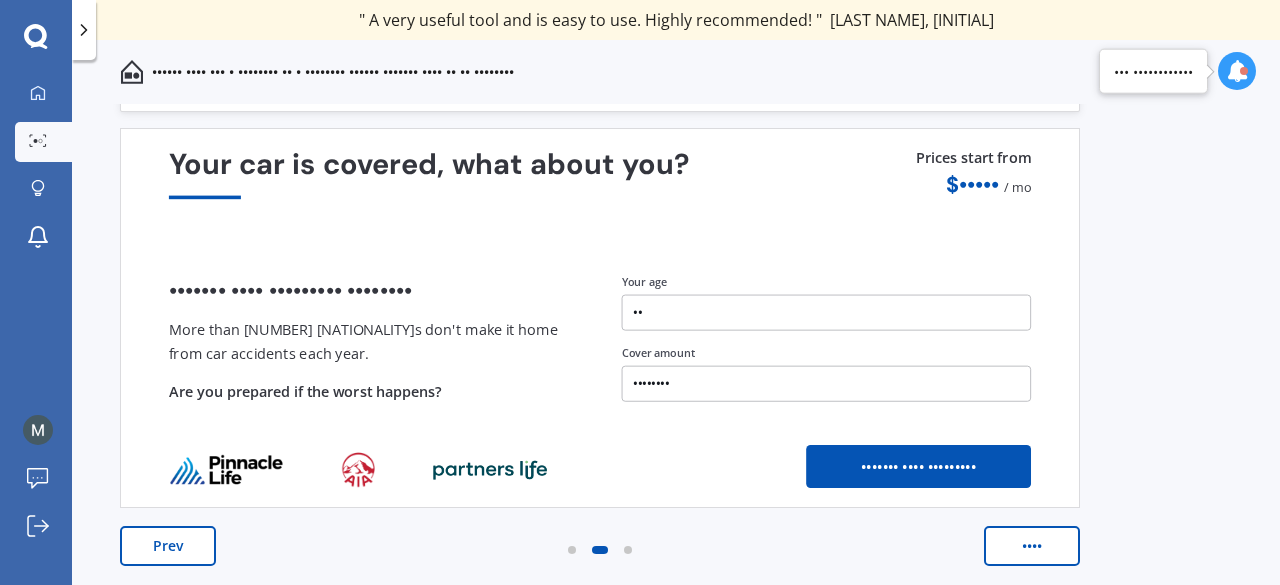 click on "••••" at bounding box center [1032, 546] 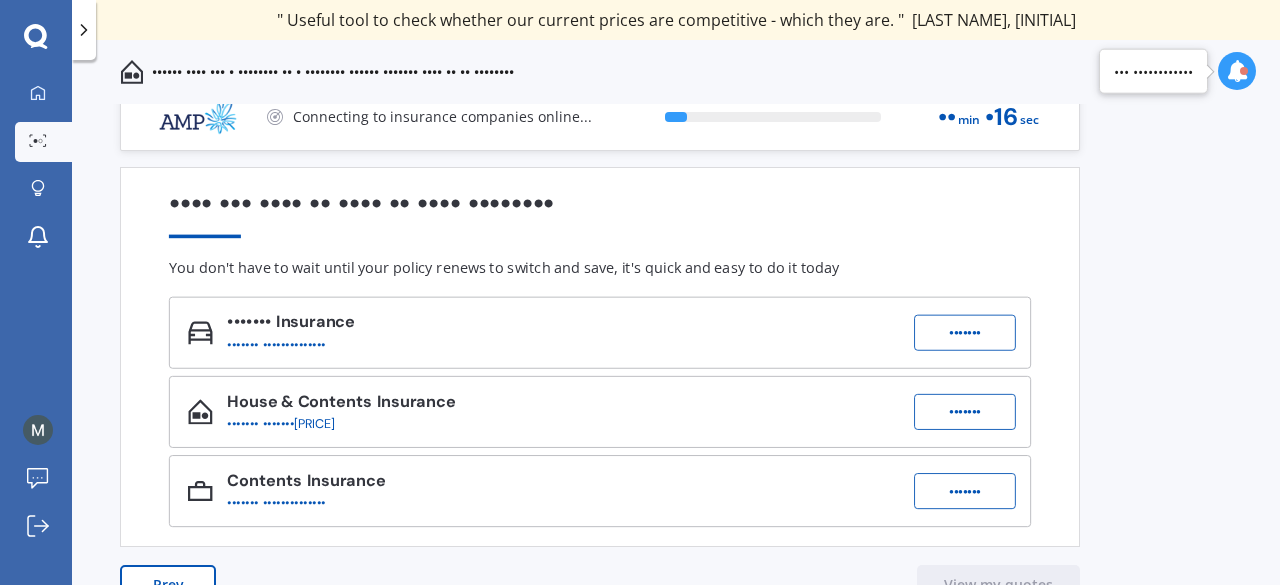 scroll, scrollTop: 0, scrollLeft: 0, axis: both 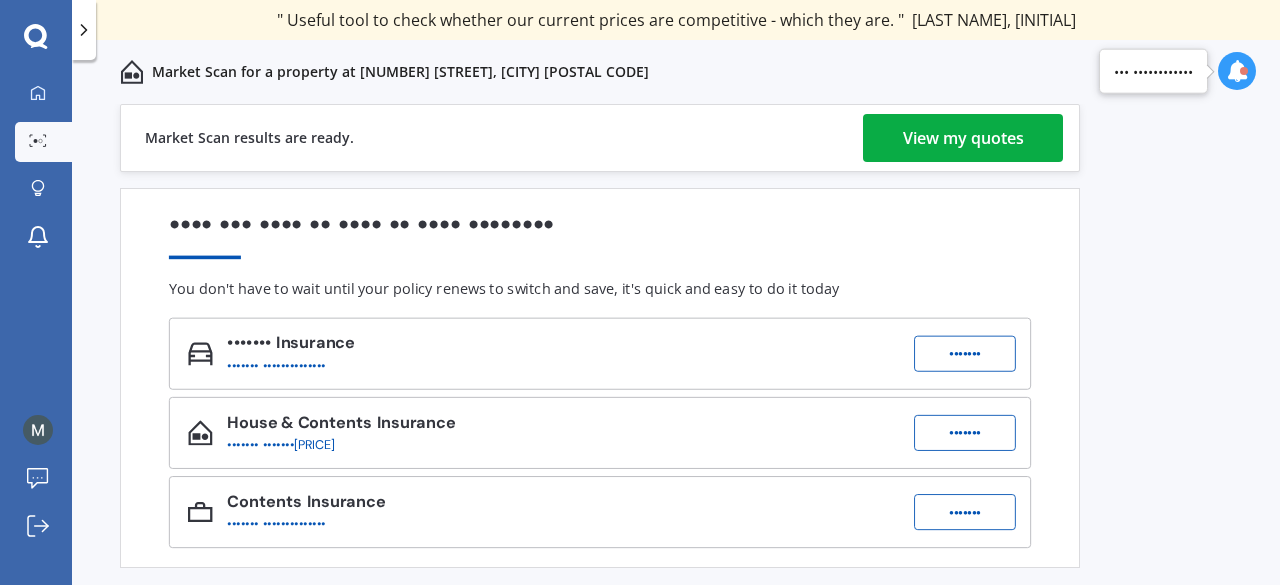 click on "View my quotes" at bounding box center (963, 138) 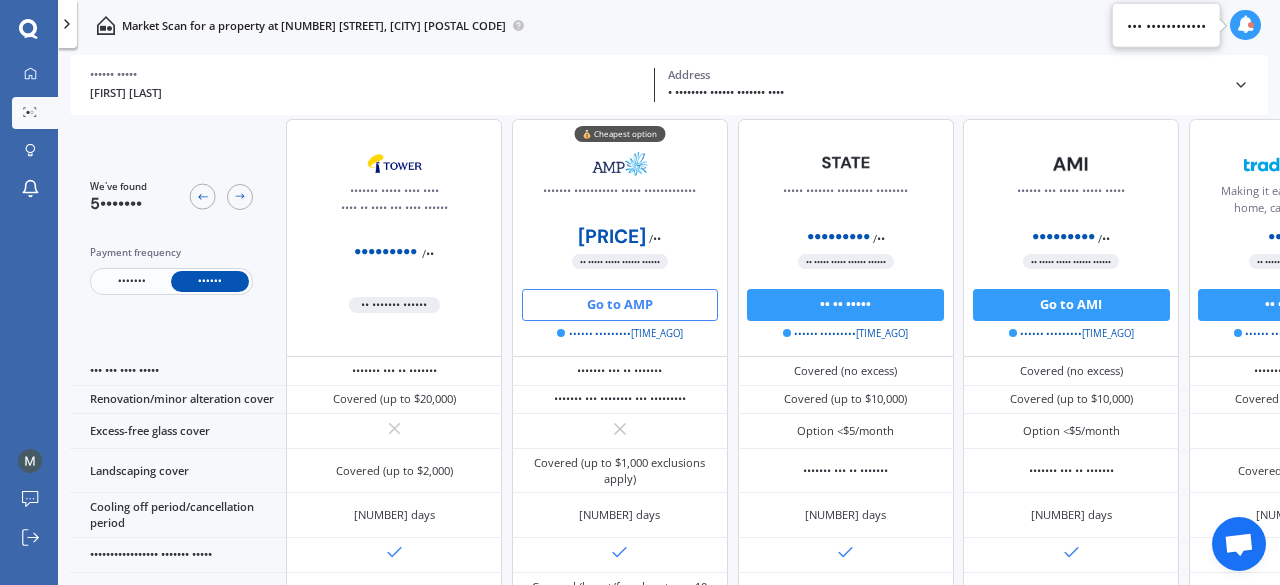 scroll, scrollTop: 375, scrollLeft: 0, axis: vertical 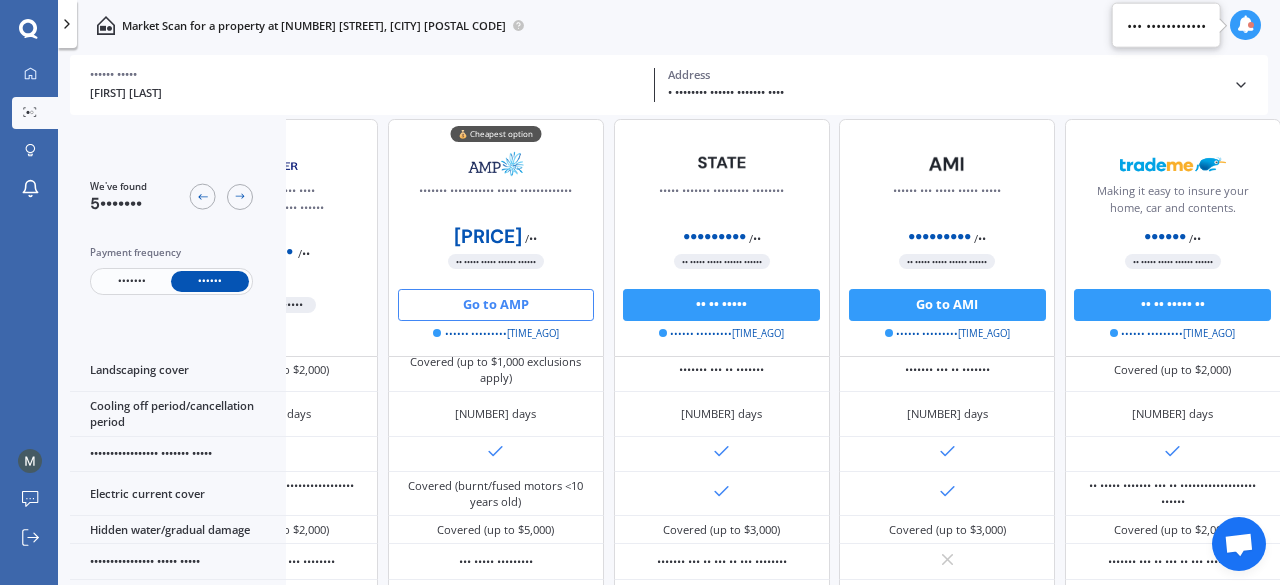drag, startPoint x: 494, startPoint y: 310, endPoint x: 444, endPoint y: 305, distance: 50.24938 